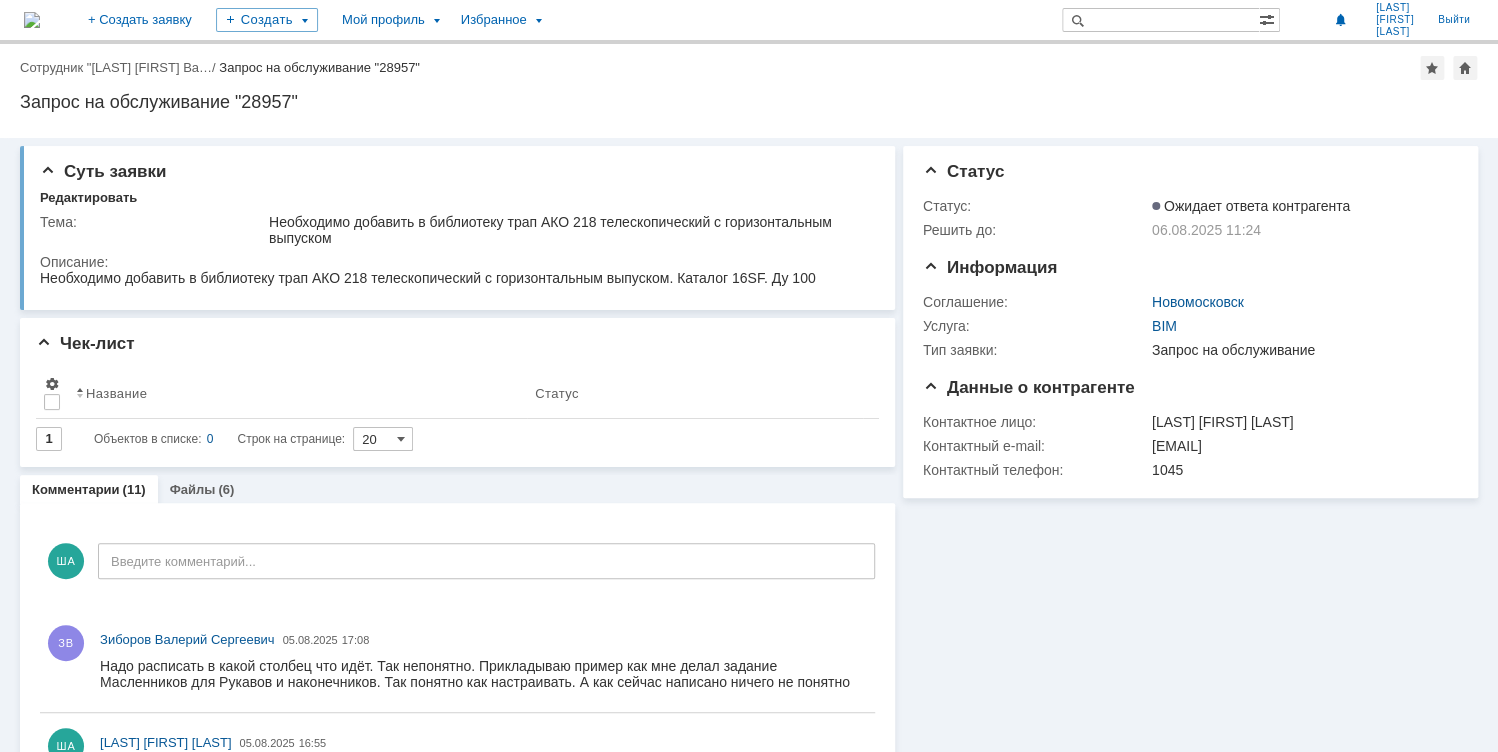 scroll, scrollTop: 0, scrollLeft: 0, axis: both 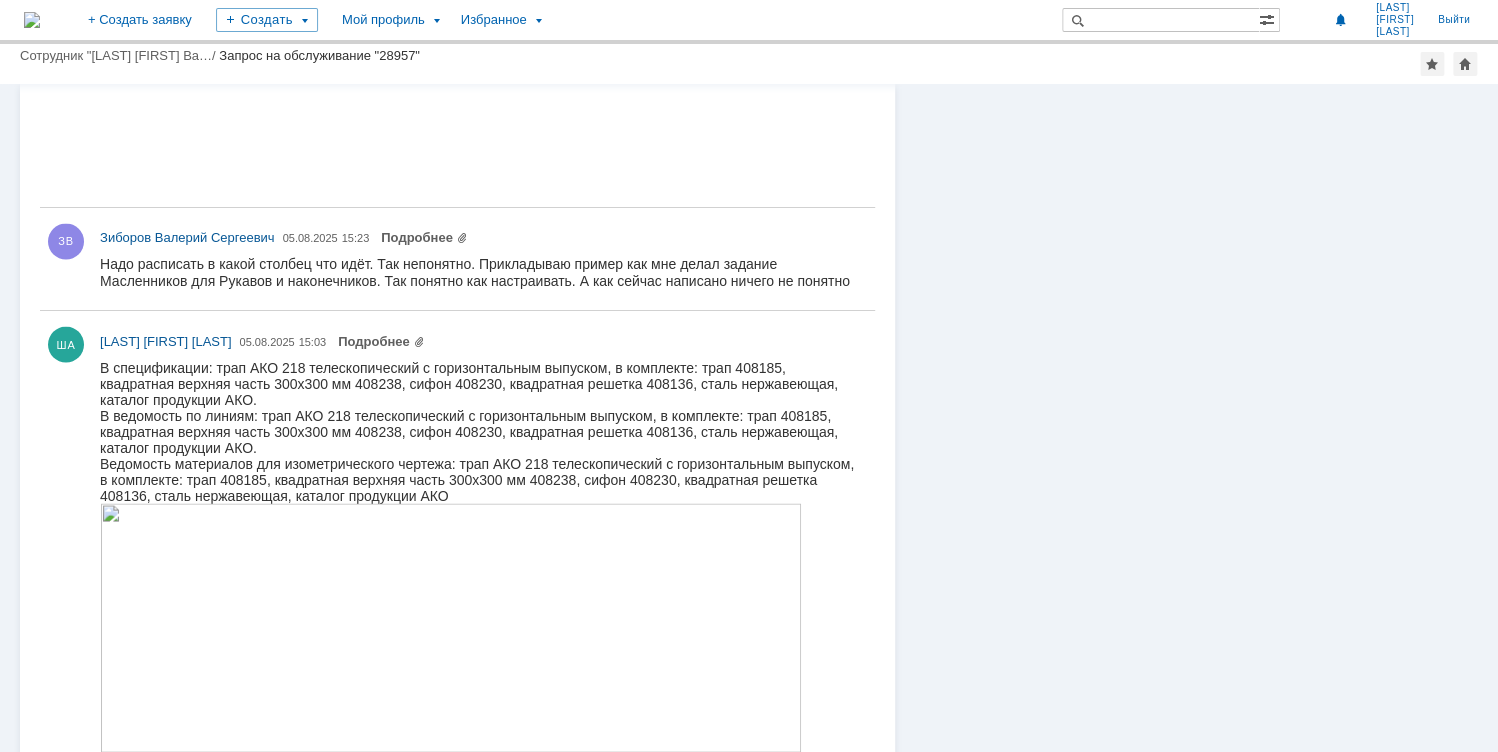 click on "В ведомость по линиям: трап АКО 218 телескопический с горизонтальным выпуском, в комплекте: трап 408185, квадратная верхняя часть 300х300 мм 408238, сифон 408230, квадратная решетка 408136, сталь нержавеющая, каталог продукции АКО." at bounding box center [479, 431] 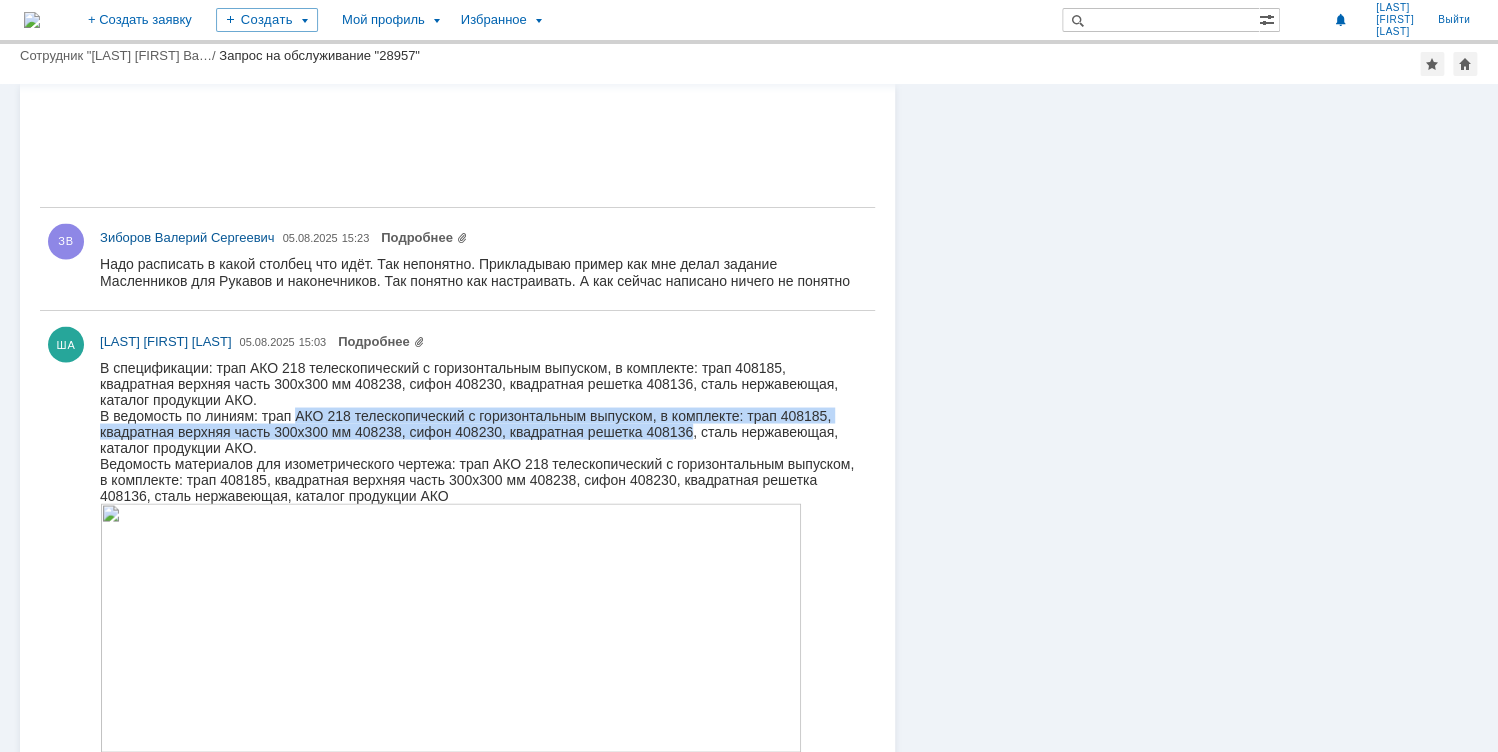 drag, startPoint x: 296, startPoint y: 417, endPoint x: 693, endPoint y: 437, distance: 397.50345 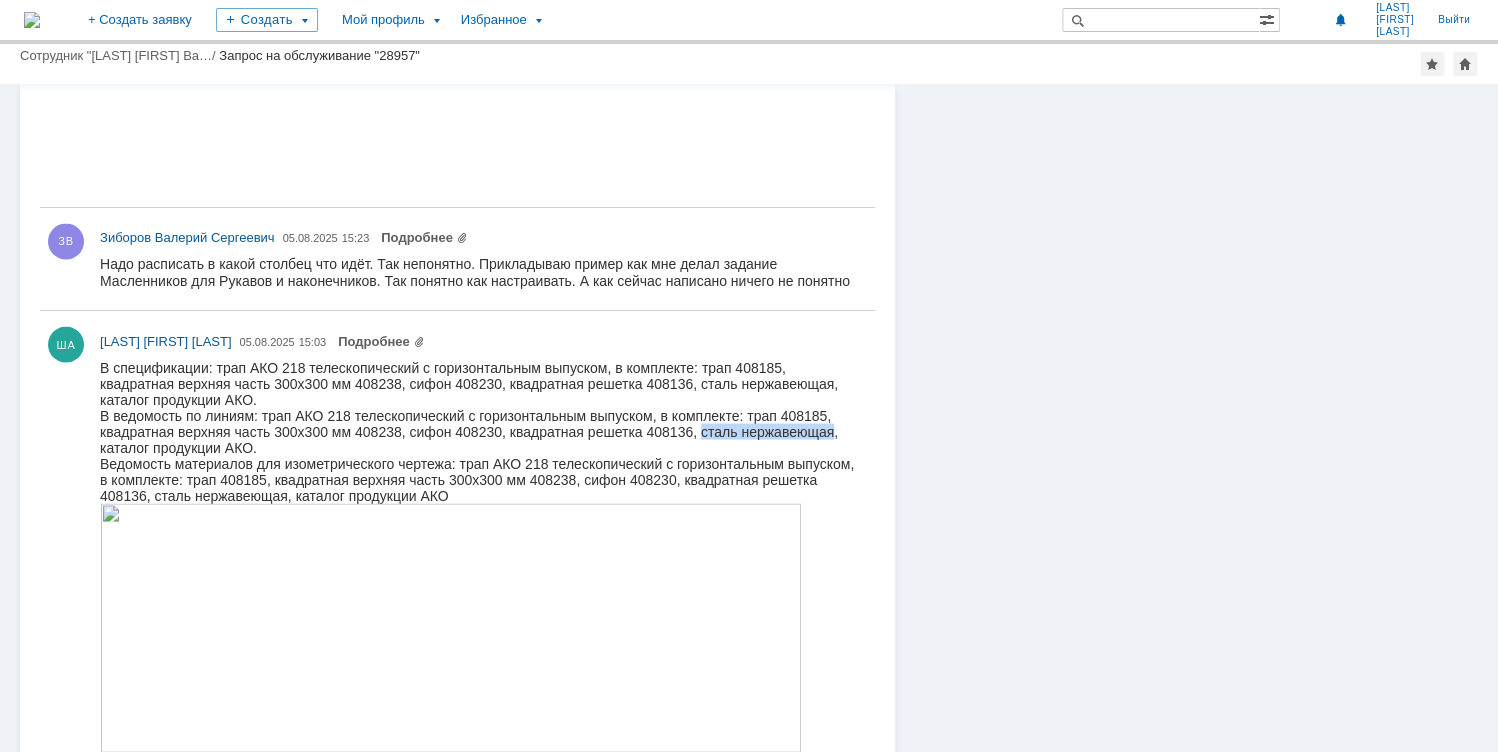 drag, startPoint x: 700, startPoint y: 435, endPoint x: 831, endPoint y: 432, distance: 131.03435 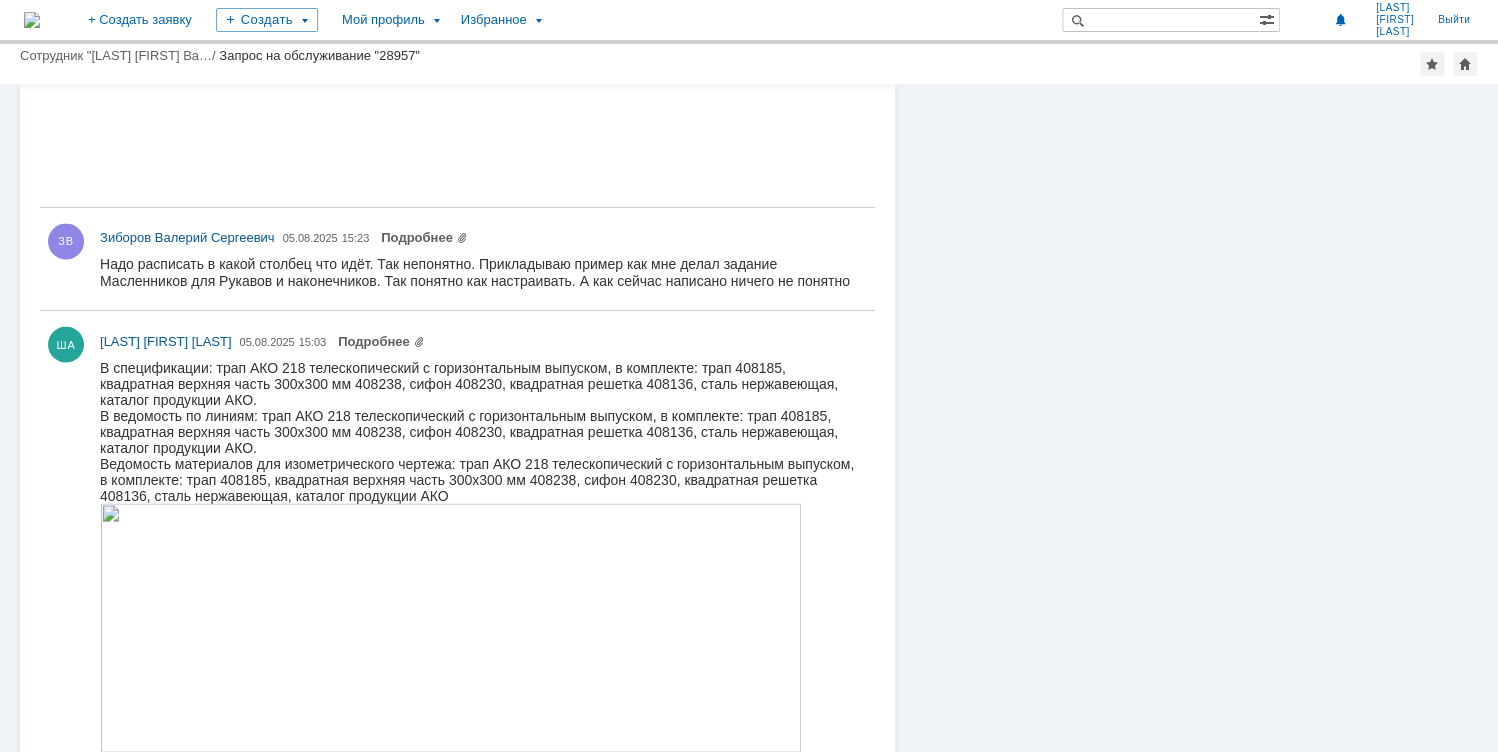 click on "В ведомость по линиям: трап АКО 218 телескопический с горизонтальным выпуском, в комплекте: трап 408185, квадратная верхняя часть 300х300 мм 408238, сифон 408230, квадратная решетка 408136, сталь нержавеющая, каталог продукции АКО." at bounding box center [479, 431] 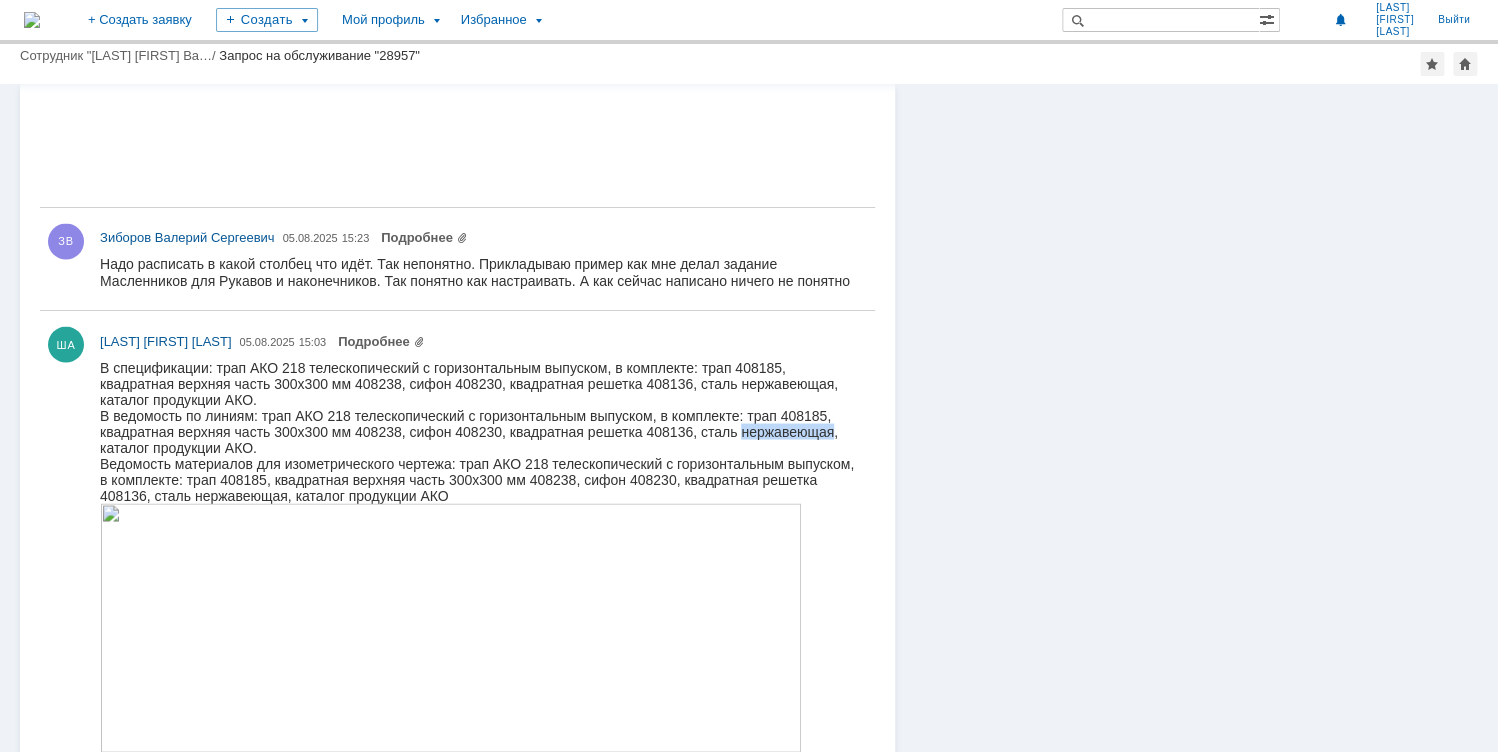 drag, startPoint x: 741, startPoint y: 435, endPoint x: 835, endPoint y: 431, distance: 94.08507 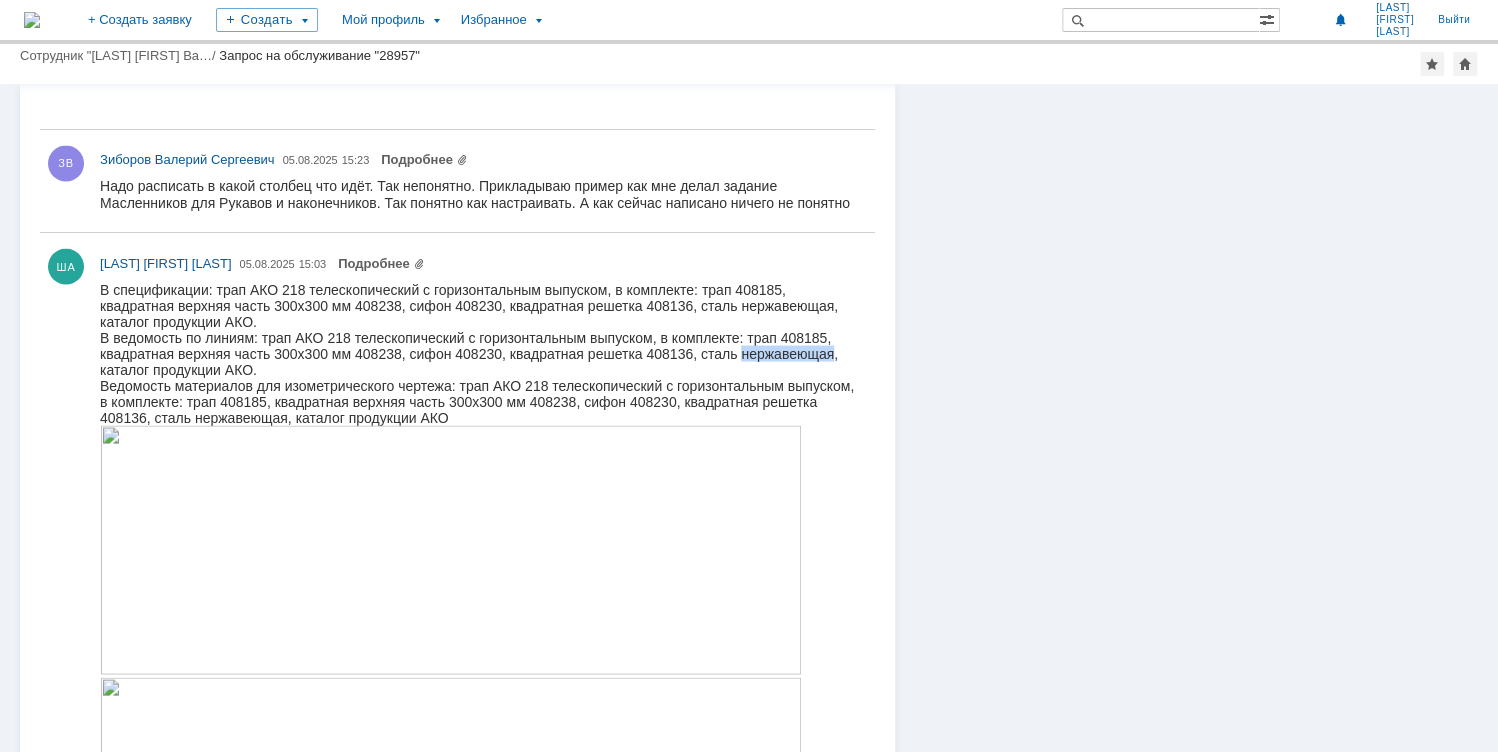 scroll, scrollTop: 1678, scrollLeft: 0, axis: vertical 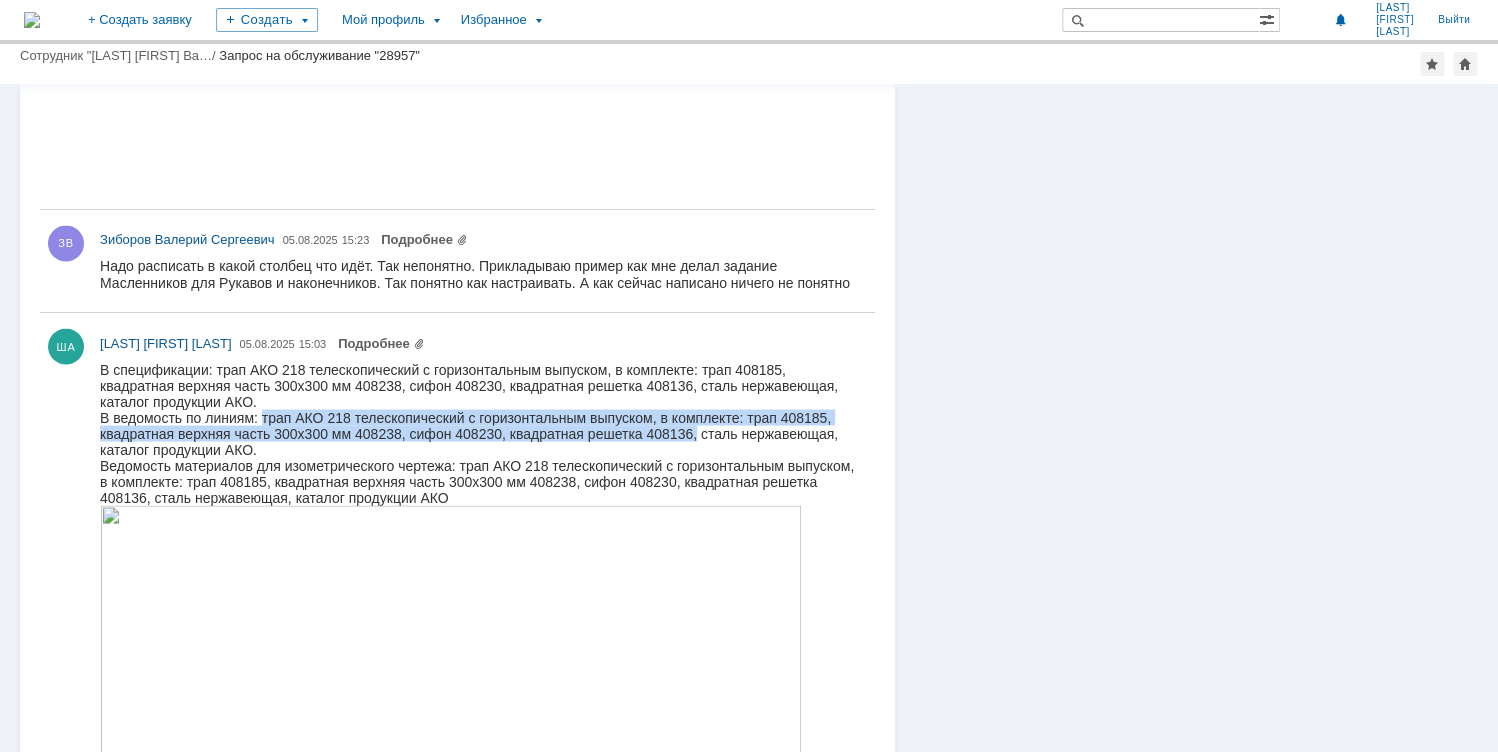 drag, startPoint x: 261, startPoint y: 419, endPoint x: 696, endPoint y: 438, distance: 435.41473 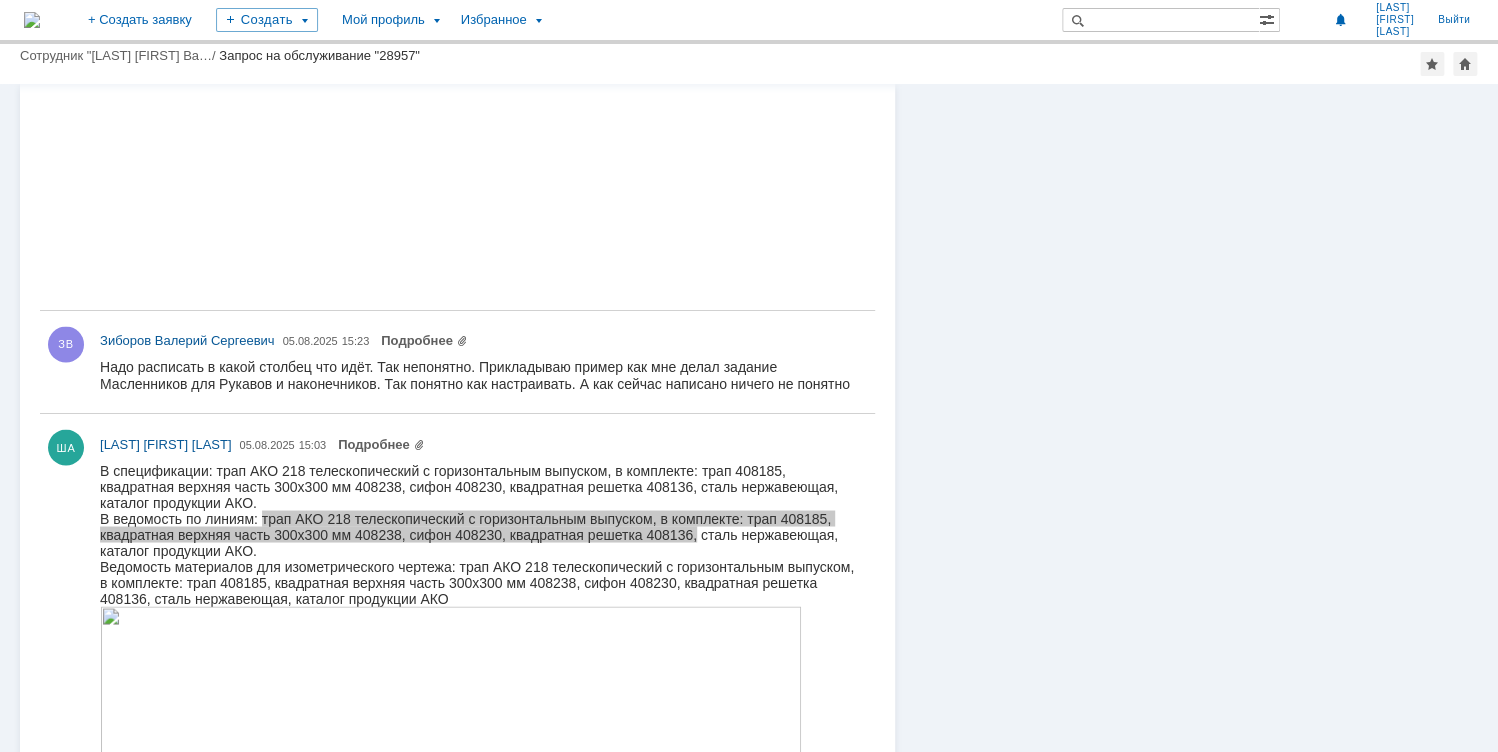 scroll, scrollTop: 1598, scrollLeft: 0, axis: vertical 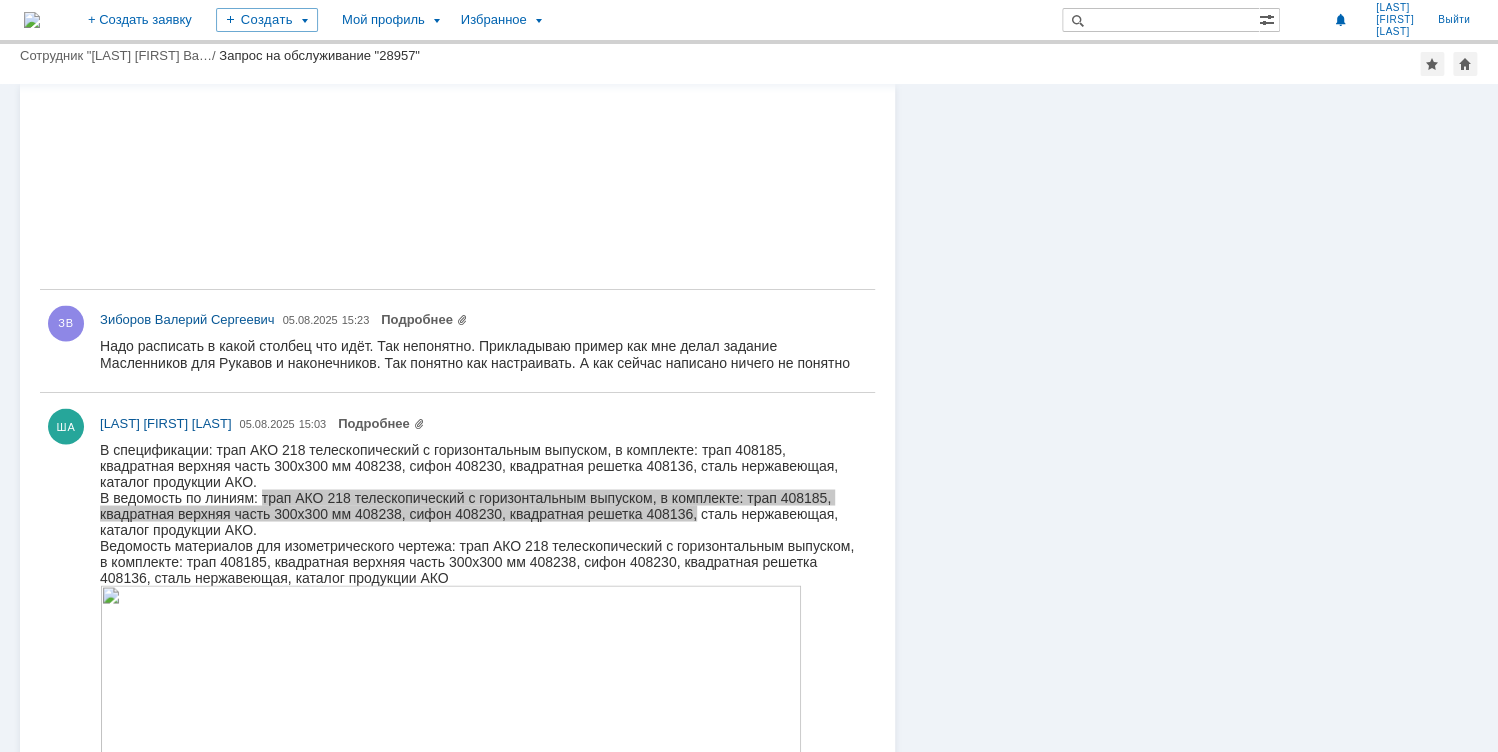 click on "ША [LAST] [FIRST] [LAST] [DATE] [TIME] Подробнее" at bounding box center [457, 745] 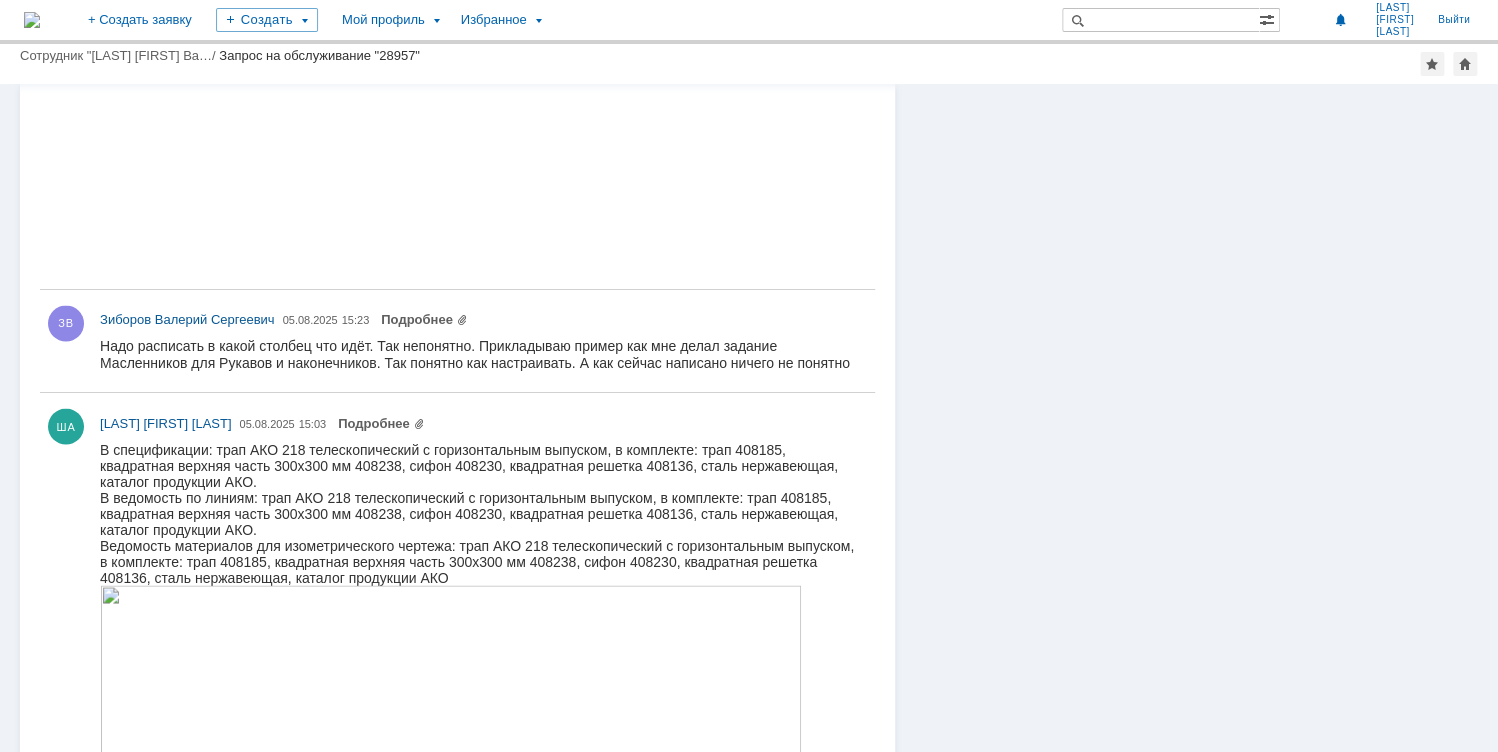 click on "В ведомость по линиям: трап АКО 218 телескопический с горизонтальным выпуском, в комплекте: трап 408185, квадратная верхняя часть 300х300 мм 408238, сифон 408230, квадратная решетка 408136, сталь нержавеющая, каталог продукции АКО." at bounding box center [479, 513] 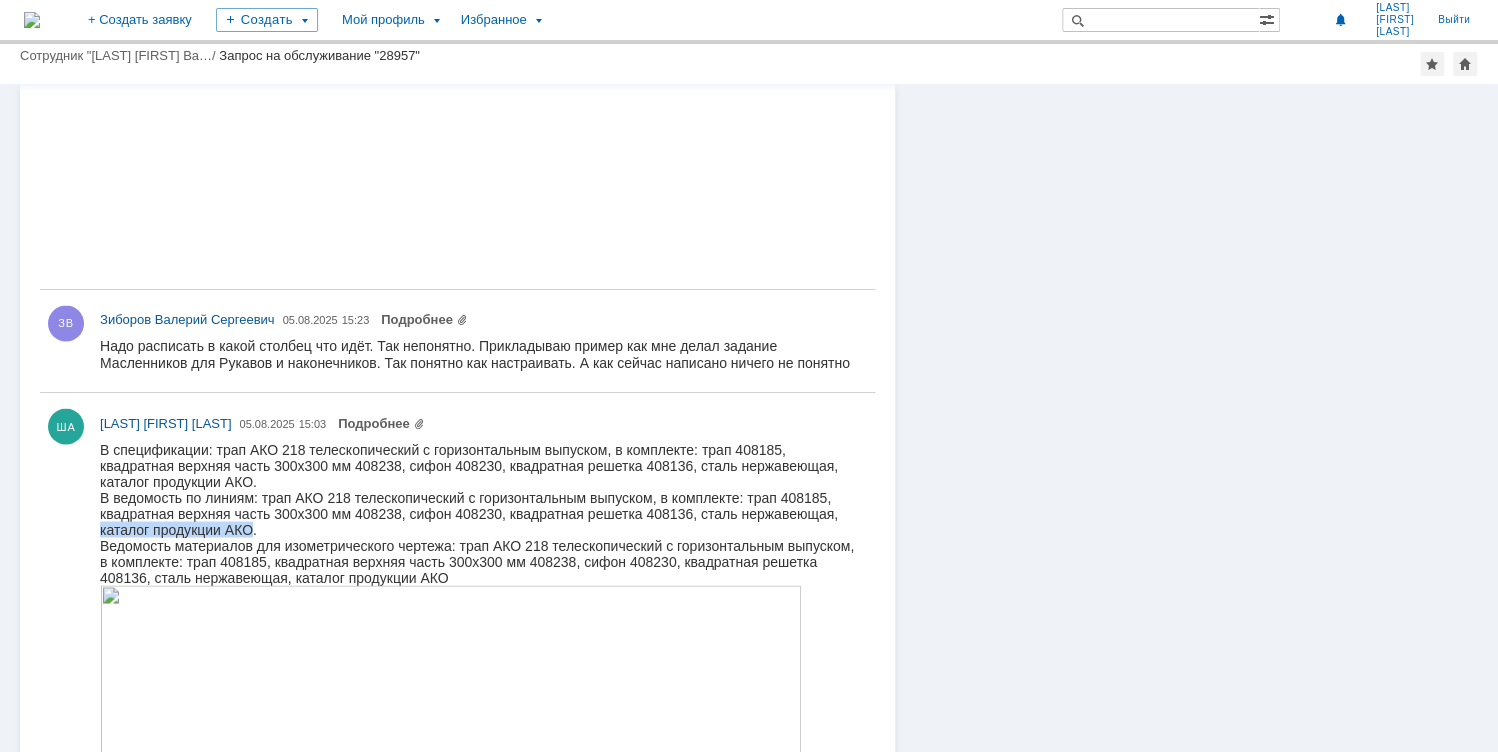 drag, startPoint x: 102, startPoint y: 532, endPoint x: 252, endPoint y: 527, distance: 150.08331 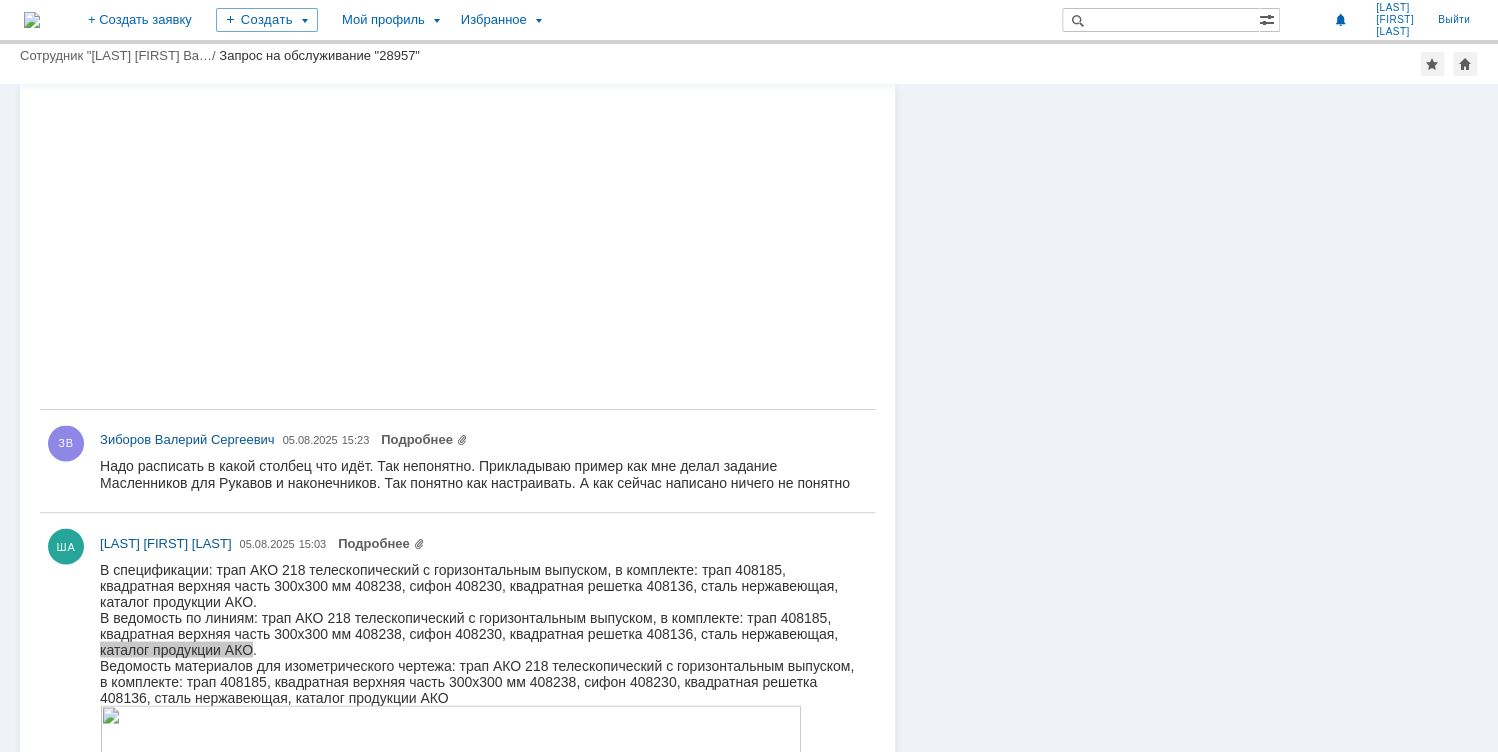 scroll, scrollTop: 1598, scrollLeft: 0, axis: vertical 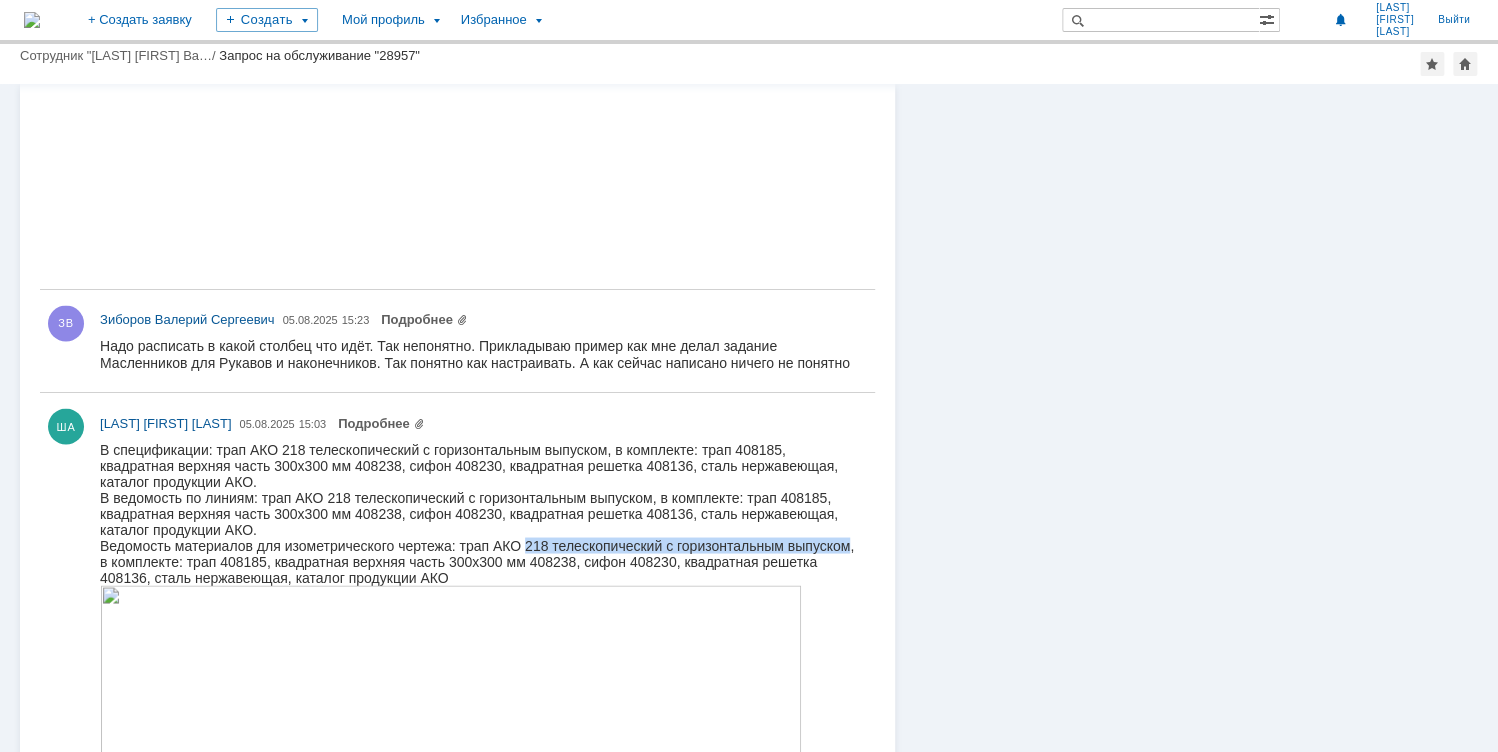 drag, startPoint x: 528, startPoint y: 549, endPoint x: 845, endPoint y: 557, distance: 317.10092 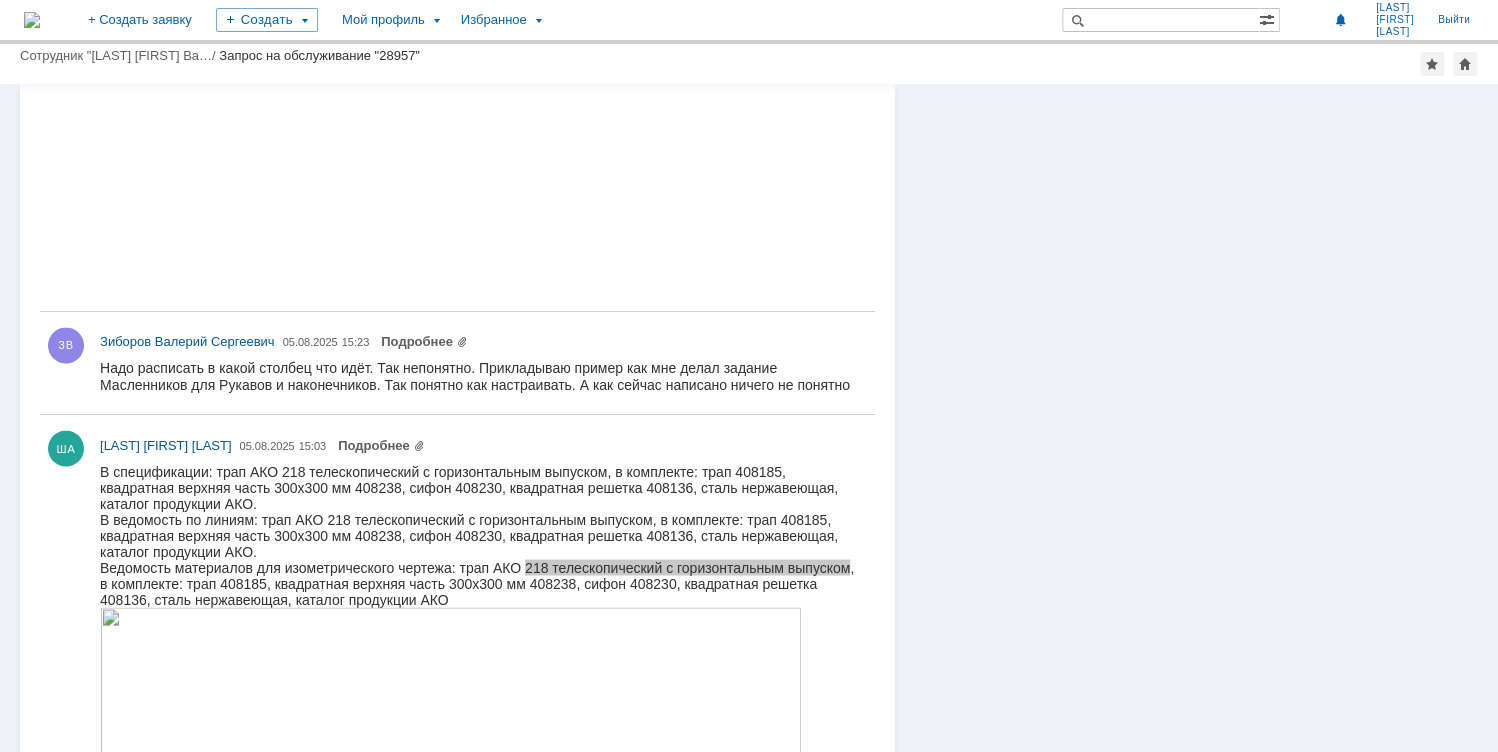 scroll, scrollTop: 1598, scrollLeft: 0, axis: vertical 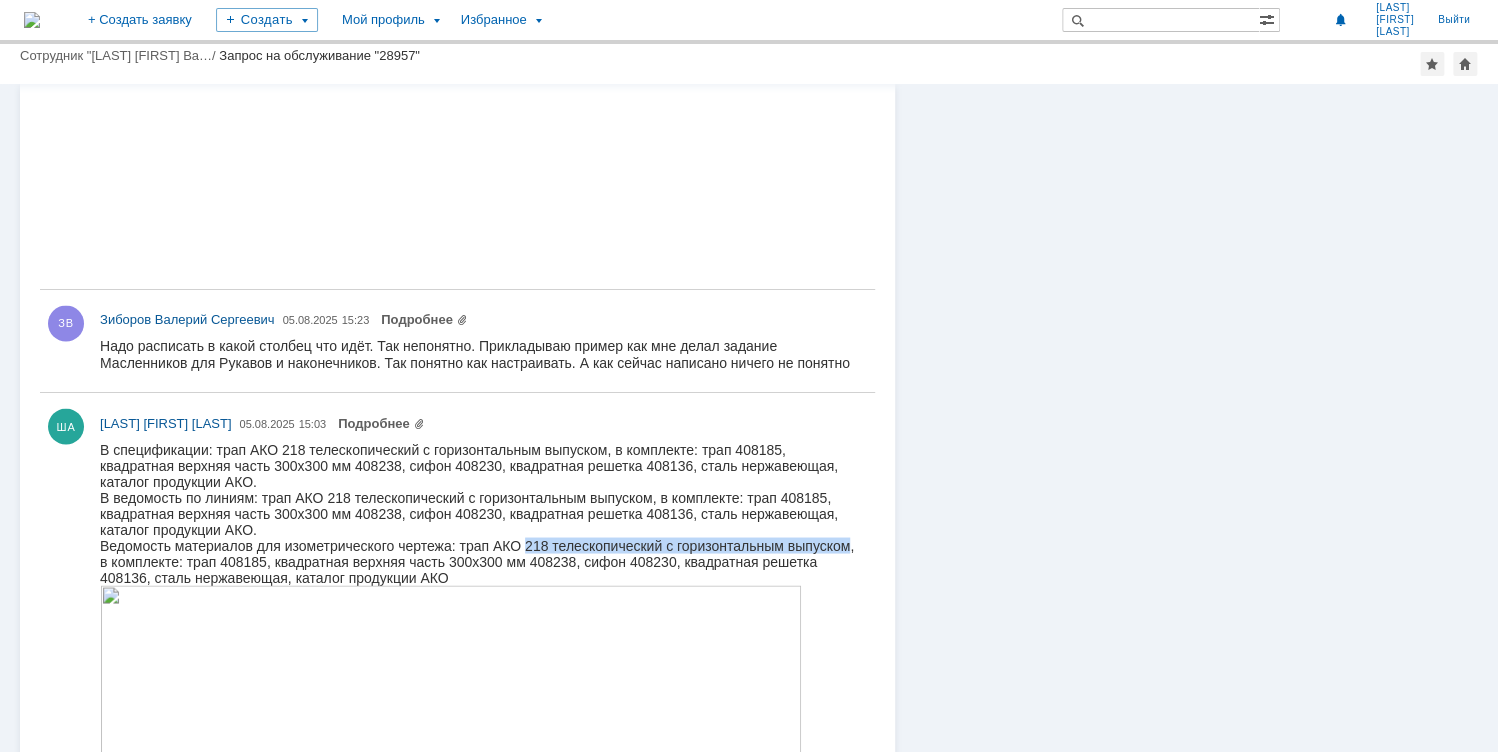 drag, startPoint x: 487, startPoint y: 567, endPoint x: 467, endPoint y: 567, distance: 20 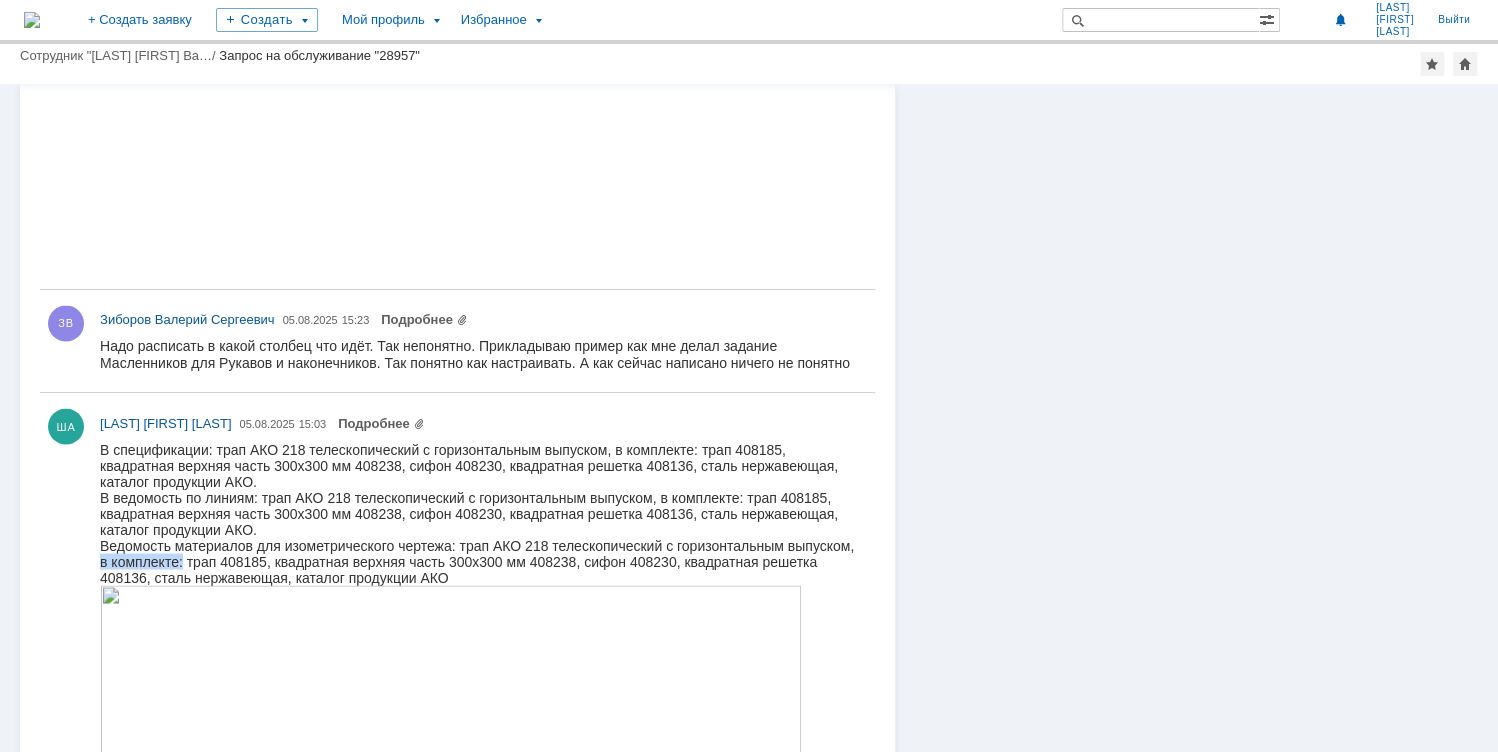 drag, startPoint x: 100, startPoint y: 568, endPoint x: 182, endPoint y: 567, distance: 82.006096 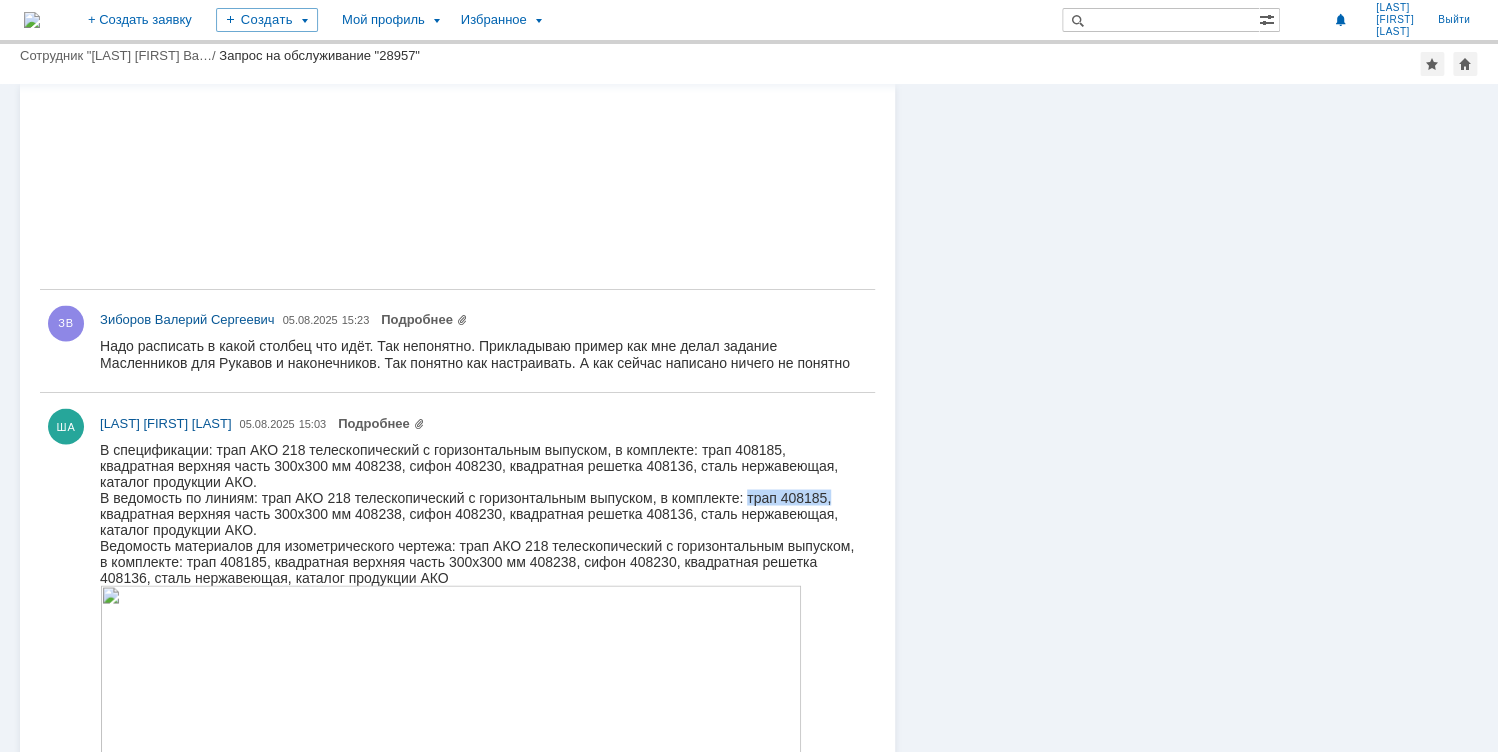 drag, startPoint x: 745, startPoint y: 500, endPoint x: 832, endPoint y: 493, distance: 87.28116 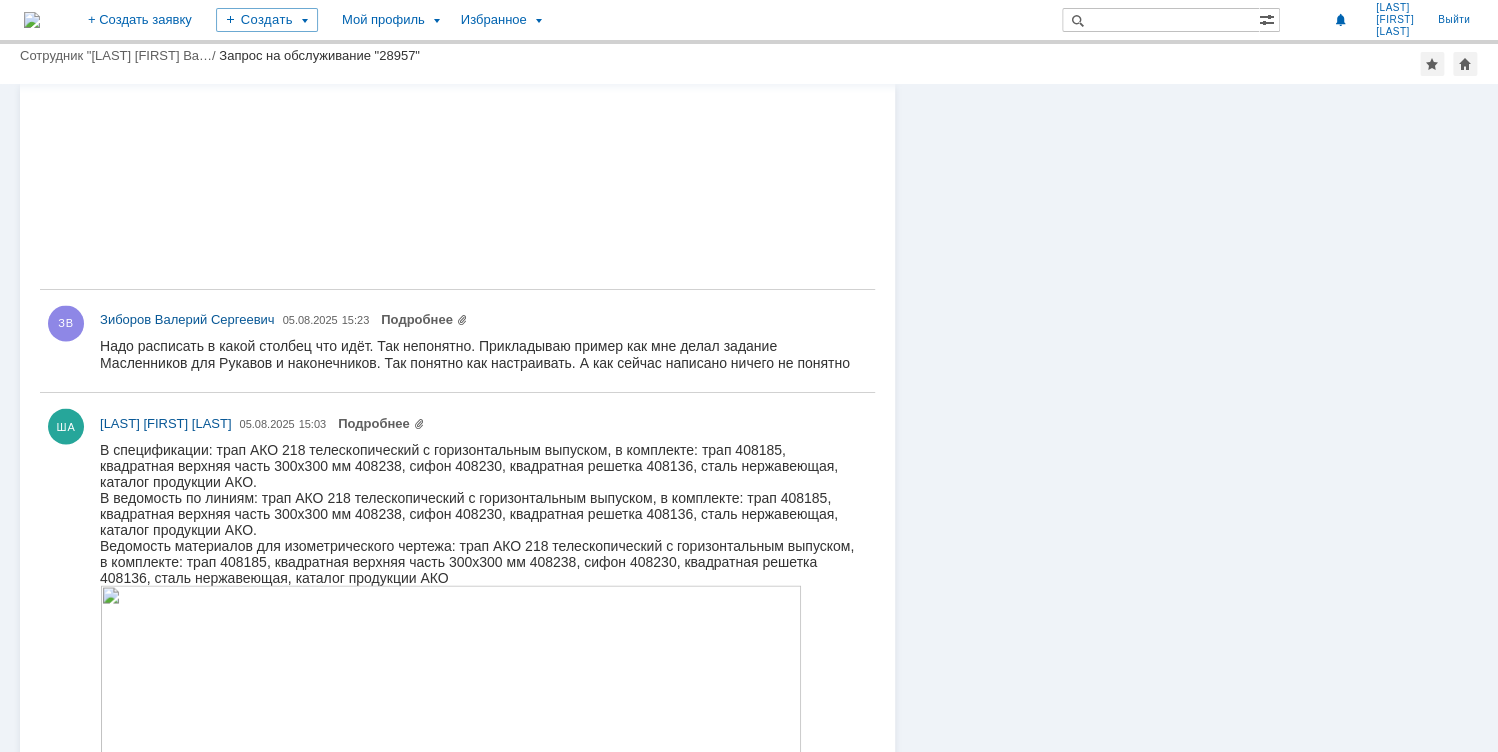 drag, startPoint x: 458, startPoint y: 516, endPoint x: 393, endPoint y: 522, distance: 65.27634 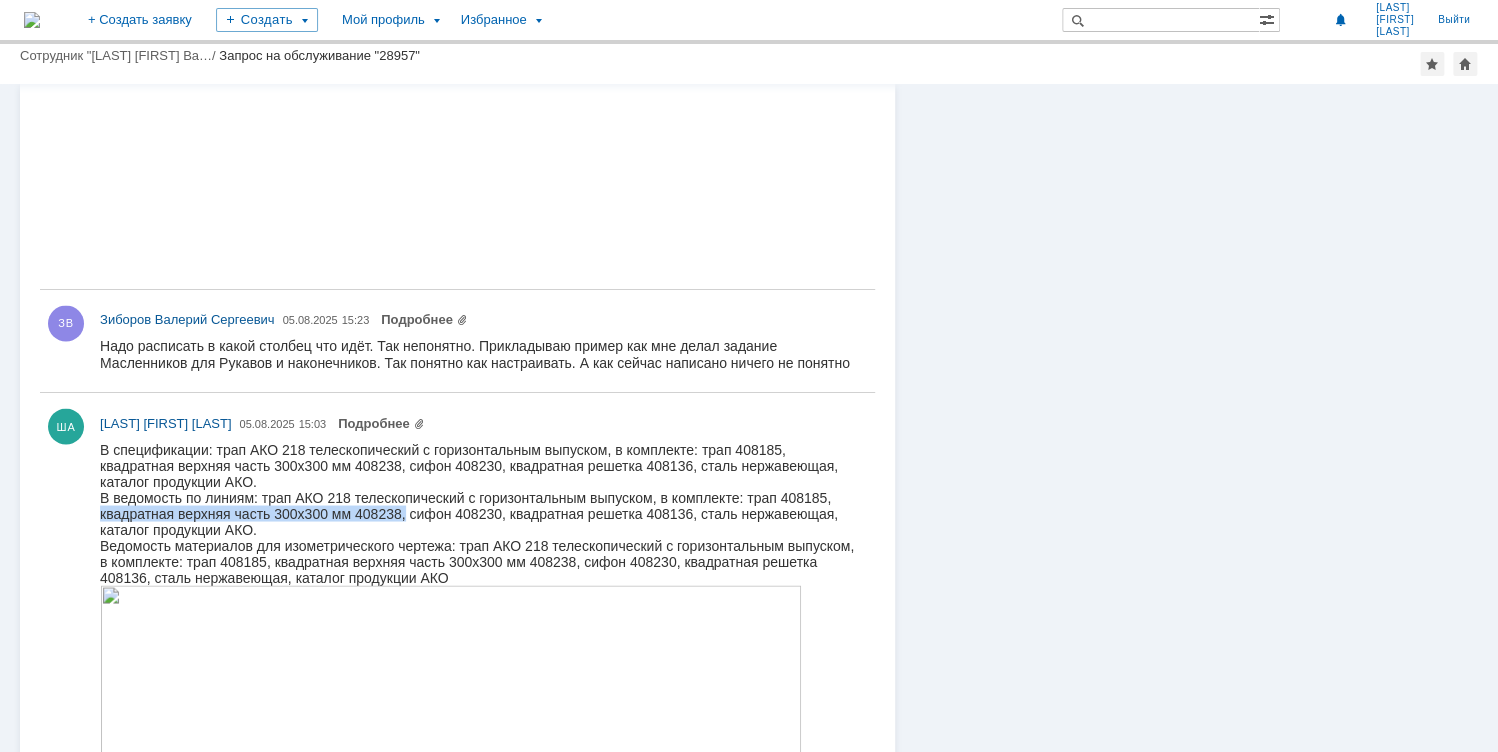 drag, startPoint x: 100, startPoint y: 516, endPoint x: 407, endPoint y: 515, distance: 307.00162 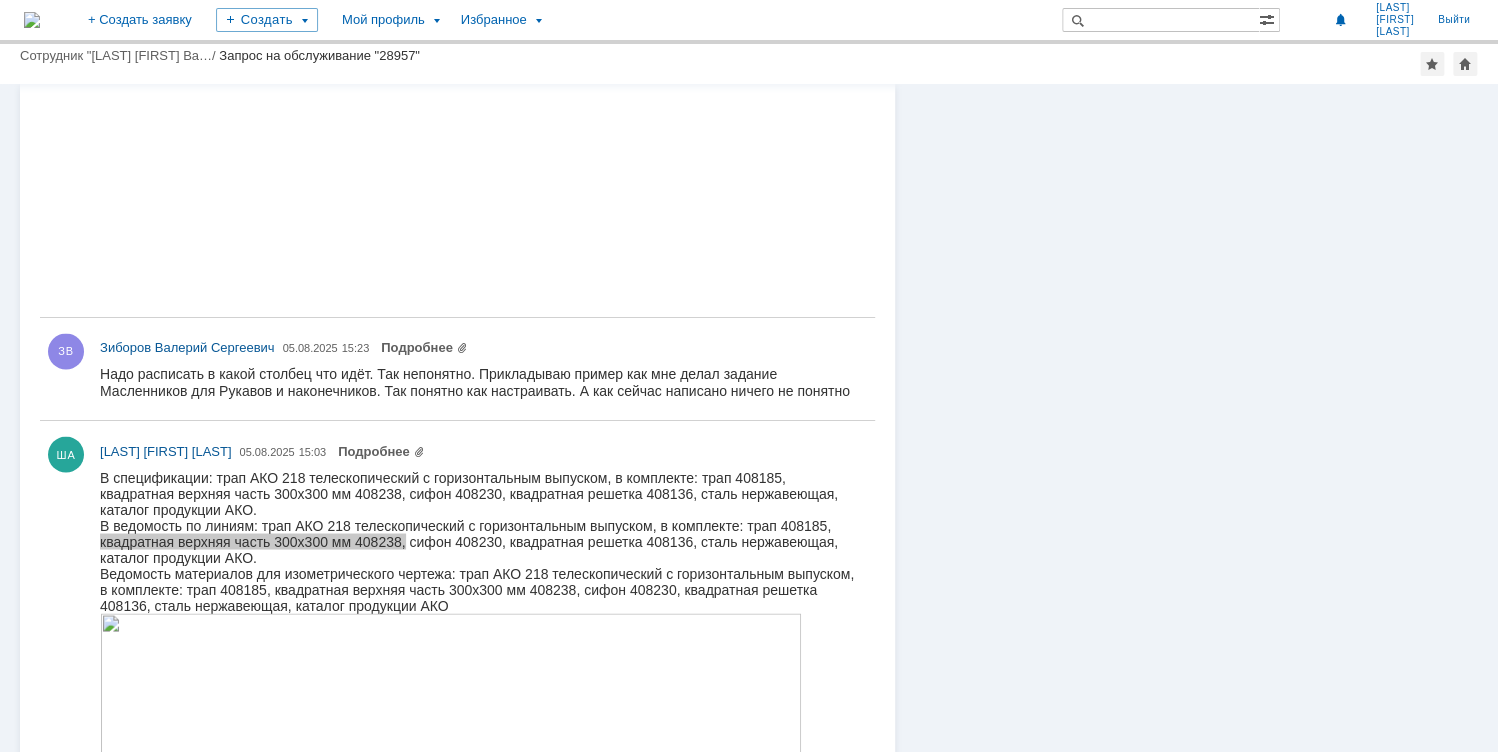 scroll, scrollTop: 1598, scrollLeft: 0, axis: vertical 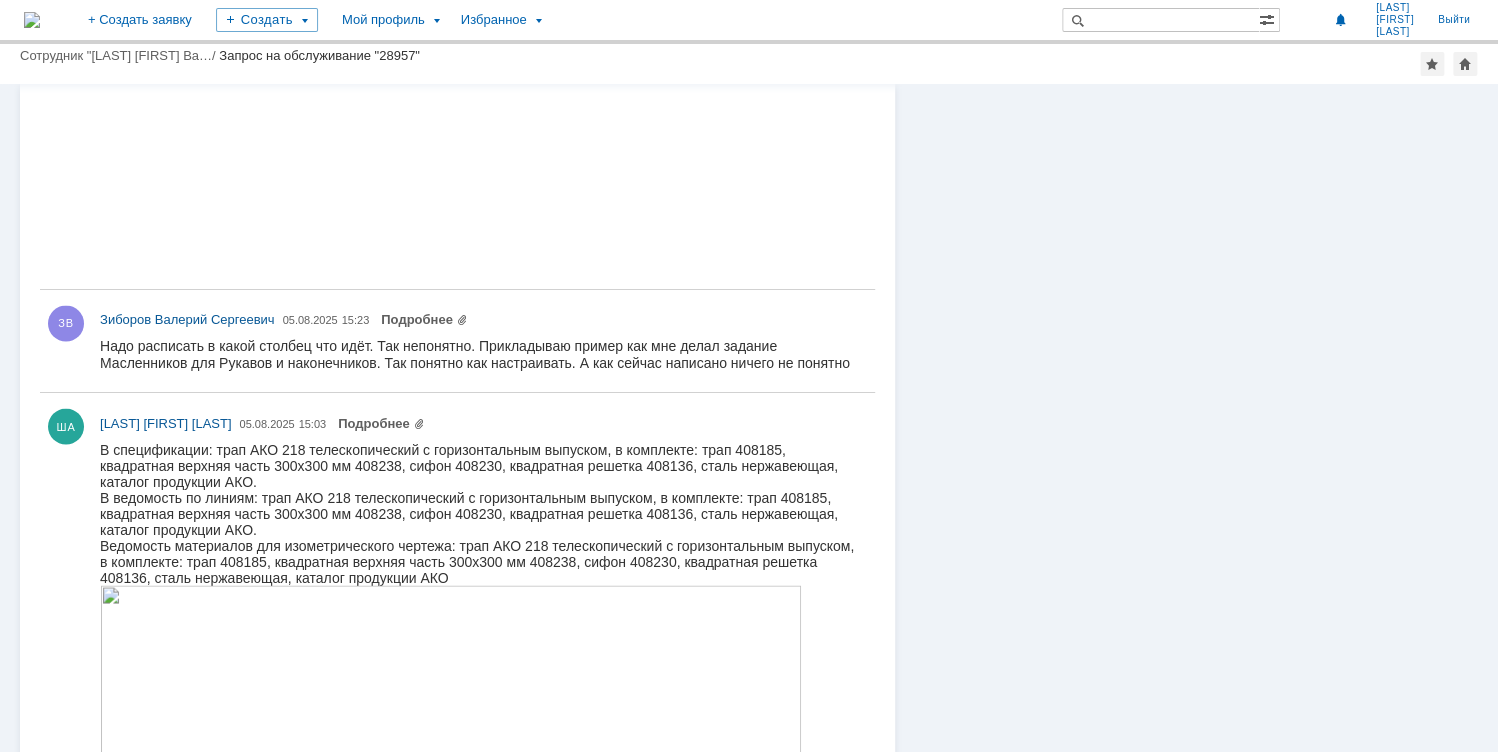click on "В ведомость по линиям: трап АКО 218 телескопический с горизонтальным выпуском, в комплекте: трап 408185, квадратная верхняя часть 300х300 мм 408238, сифон 408230, квадратная решетка 408136, сталь нержавеющая, каталог продукции АКО." at bounding box center [479, 513] 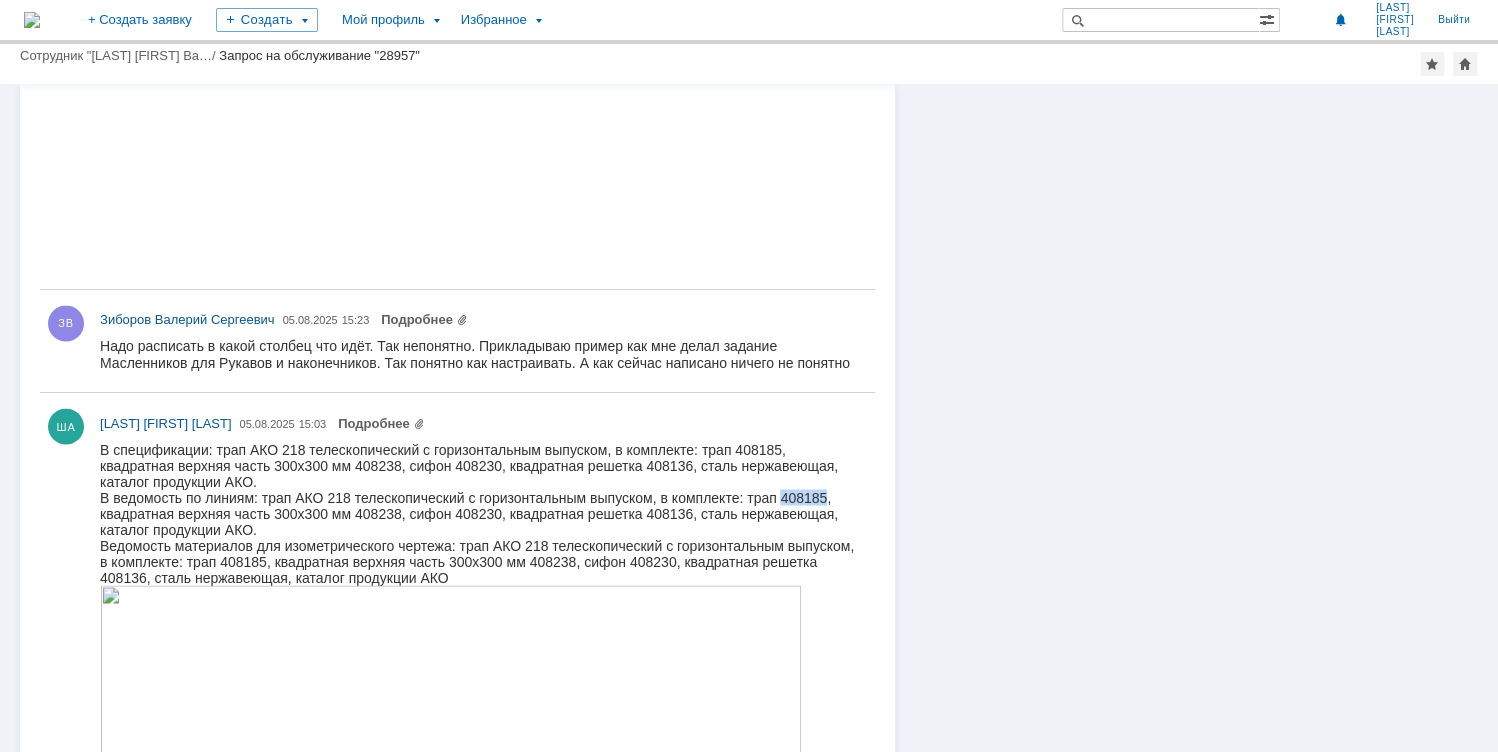 drag, startPoint x: 780, startPoint y: 498, endPoint x: 826, endPoint y: 498, distance: 46 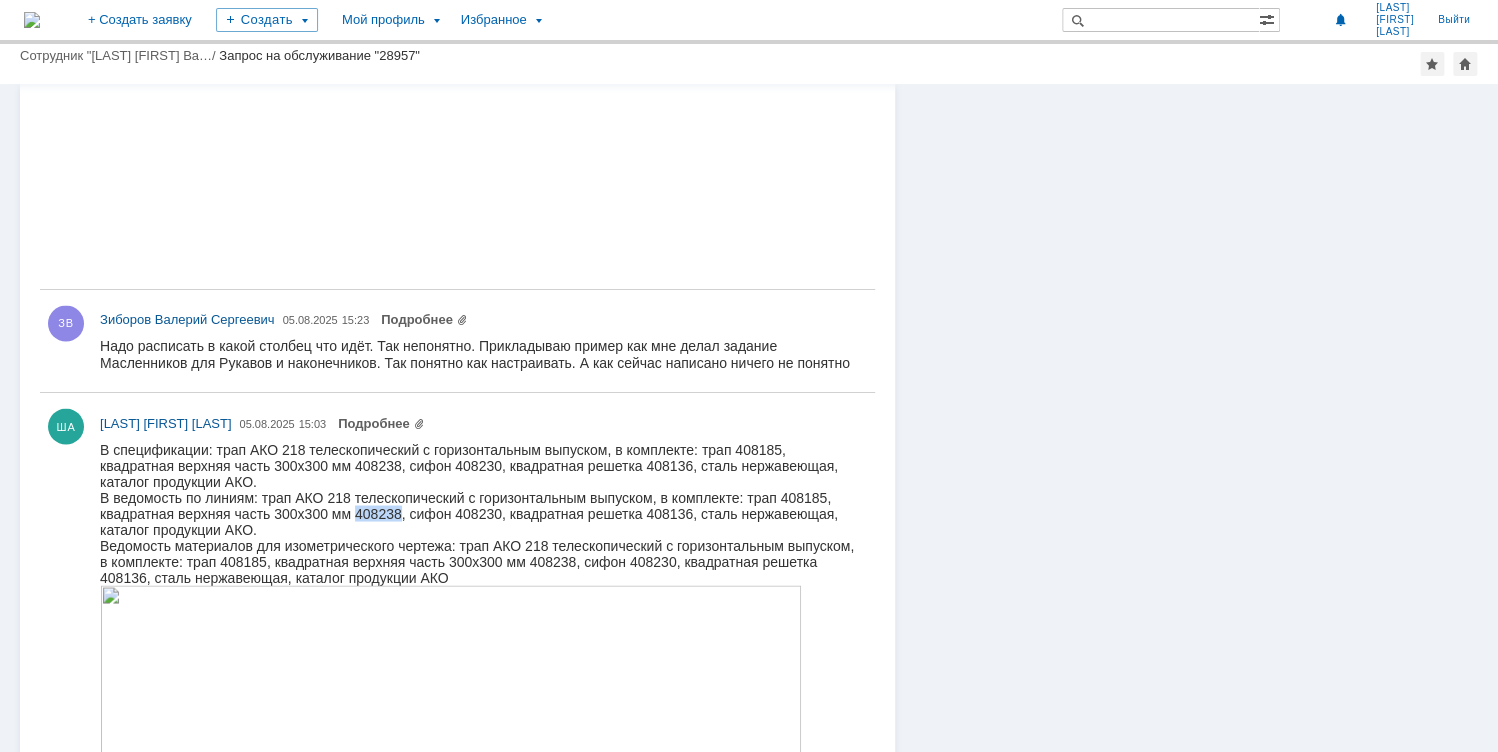 drag, startPoint x: 356, startPoint y: 516, endPoint x: 400, endPoint y: 520, distance: 44.181442 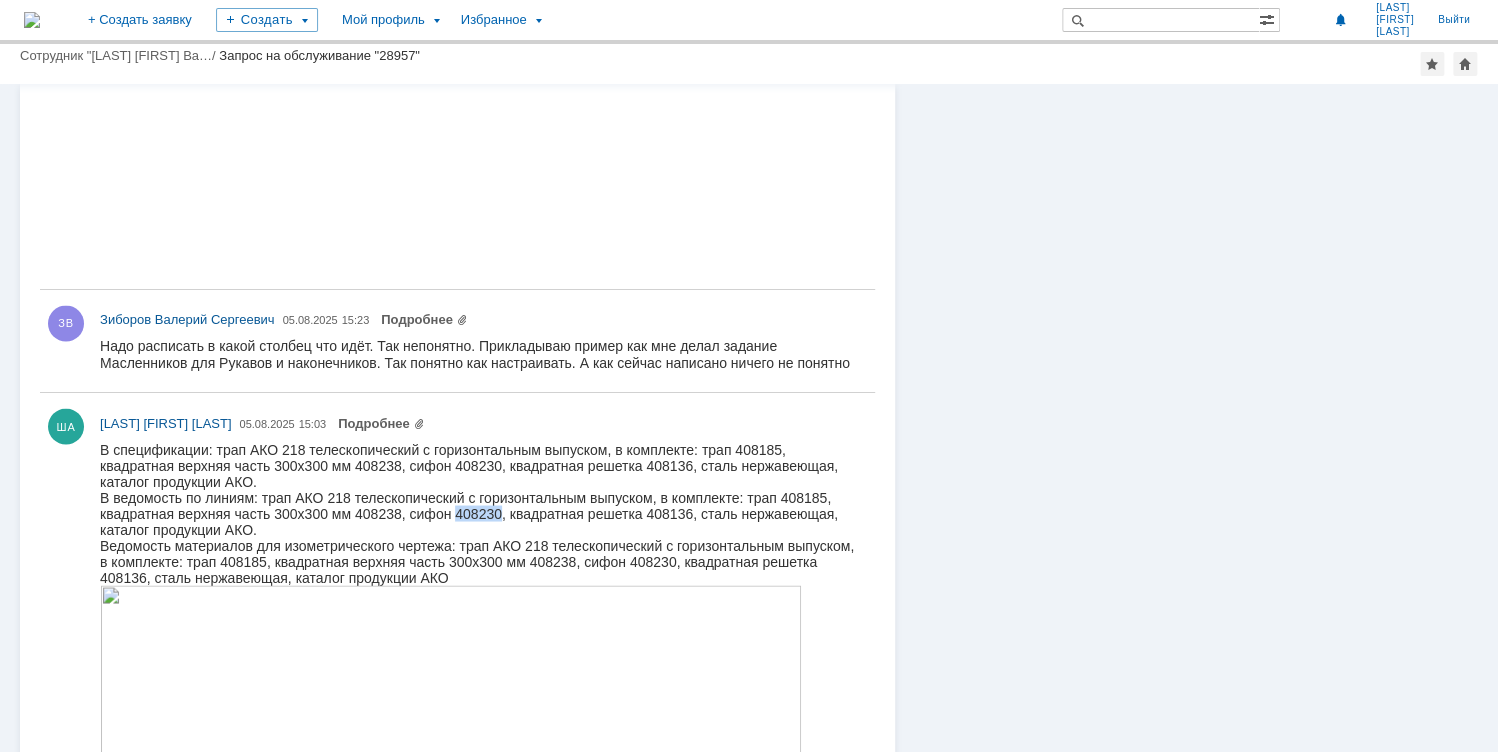 drag, startPoint x: 456, startPoint y: 513, endPoint x: 500, endPoint y: 517, distance: 44.181442 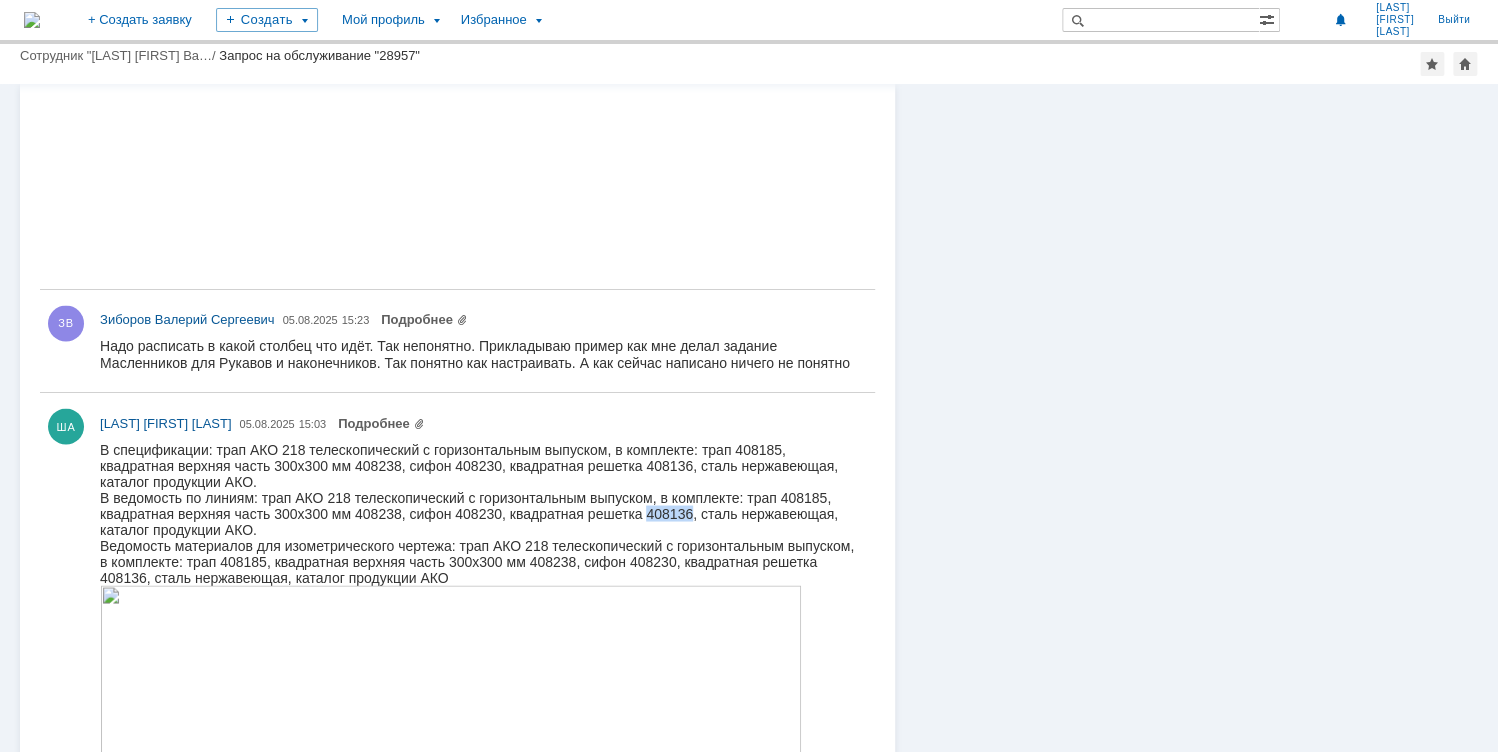 drag, startPoint x: 646, startPoint y: 513, endPoint x: 689, endPoint y: 513, distance: 43 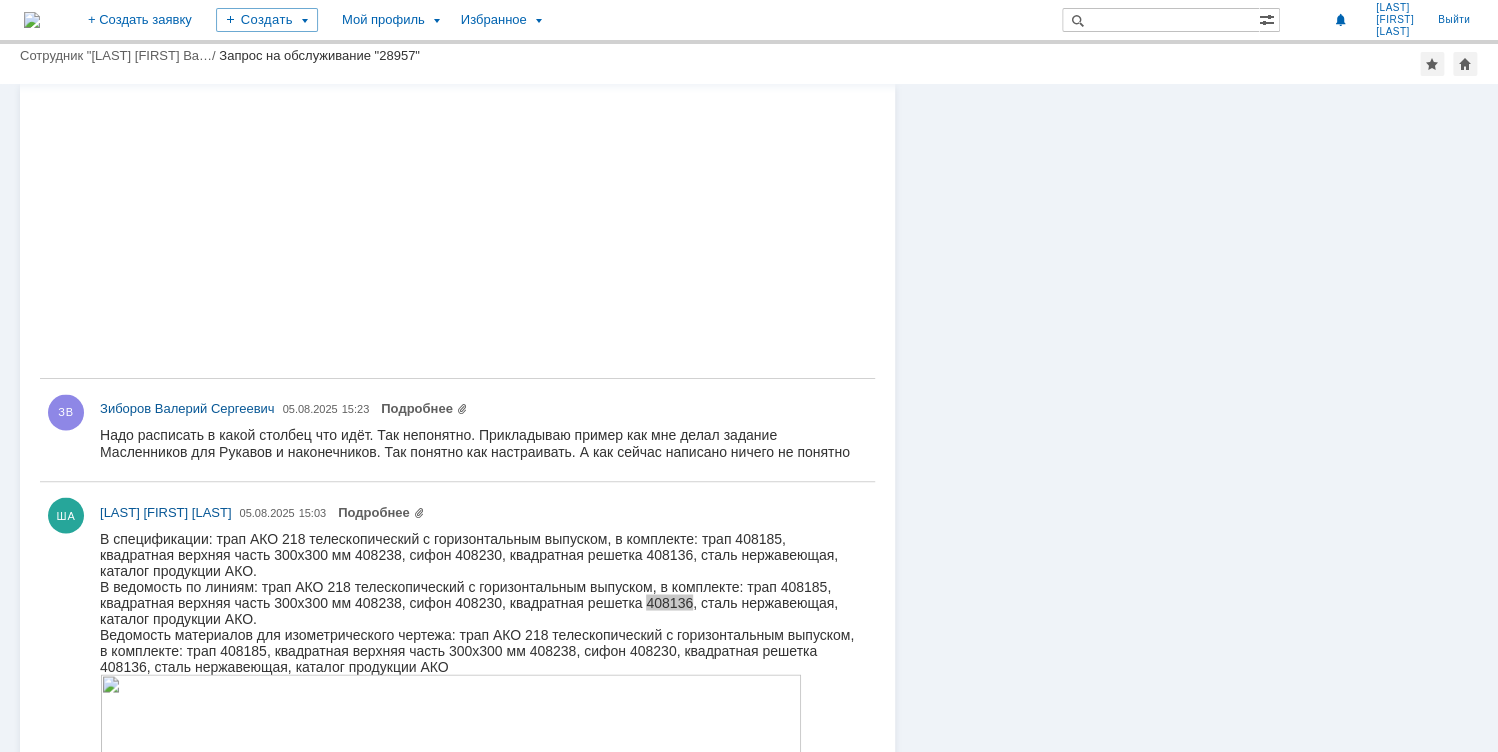 scroll, scrollTop: 1518, scrollLeft: 0, axis: vertical 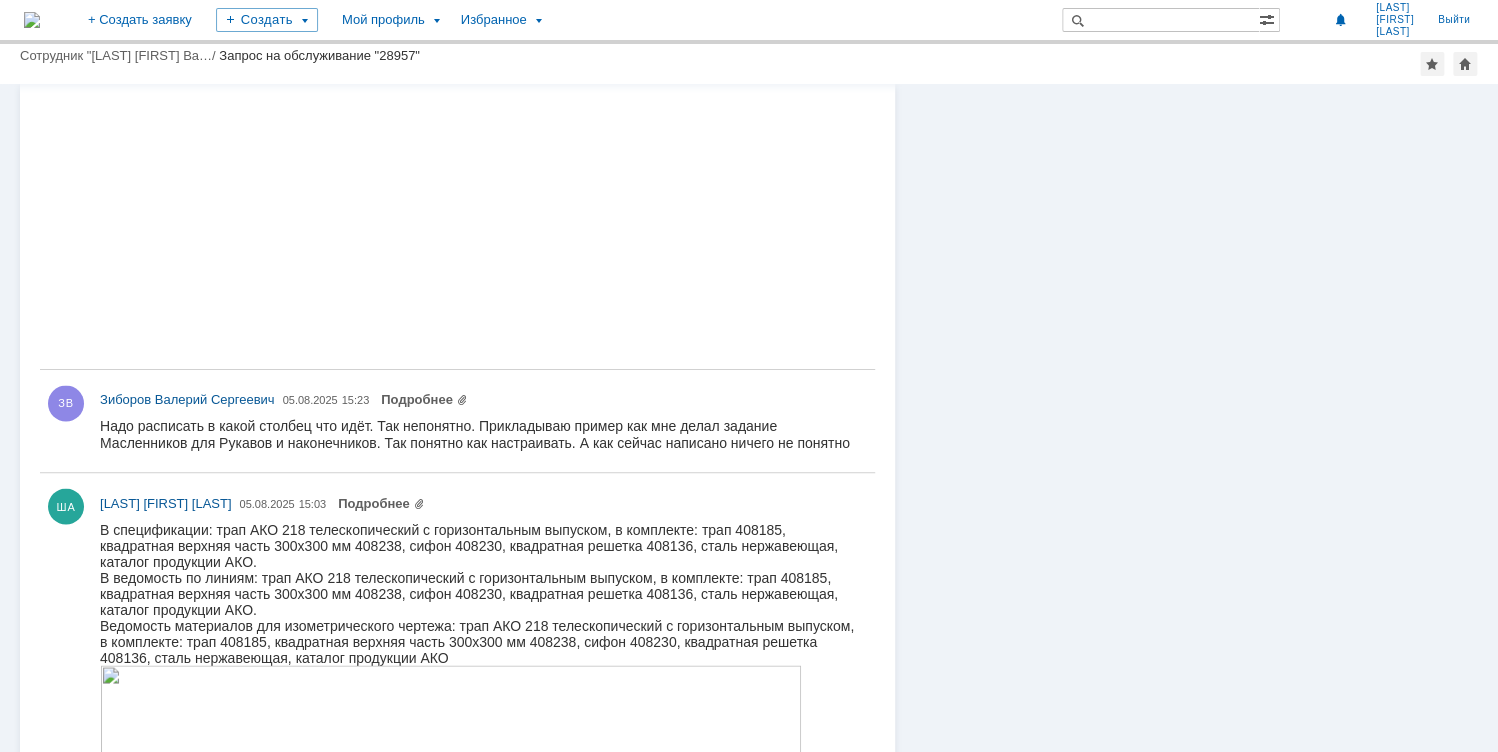 click on "В ведомость по линиям: трап АКО 218 телескопический с горизонтальным выпуском, в комплекте: трап 408185, квадратная верхняя часть 300х300 мм 408238, сифон 408230, квадратная решетка 408136, сталь нержавеющая, каталог продукции АКО." at bounding box center (479, 593) 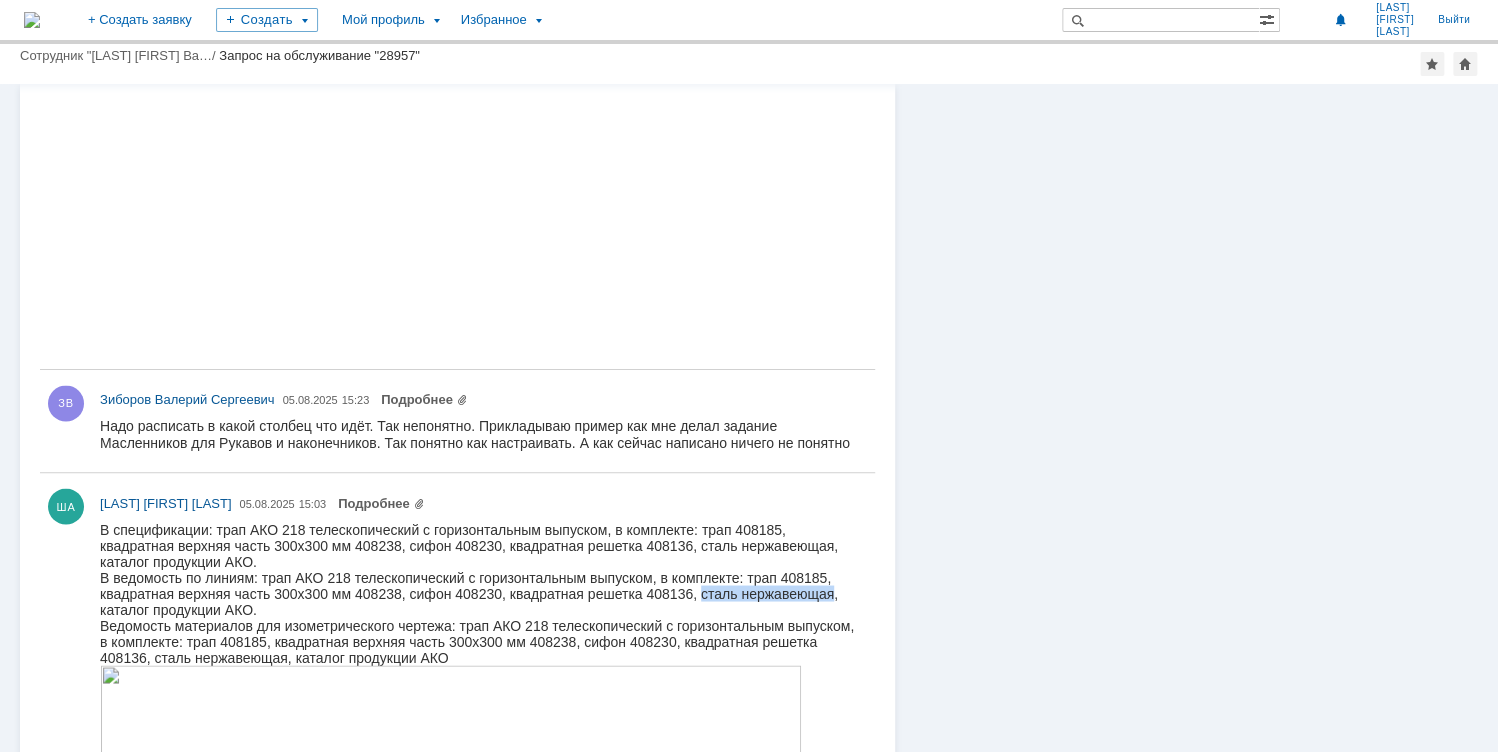 drag, startPoint x: 700, startPoint y: 597, endPoint x: 832, endPoint y: 593, distance: 132.0606 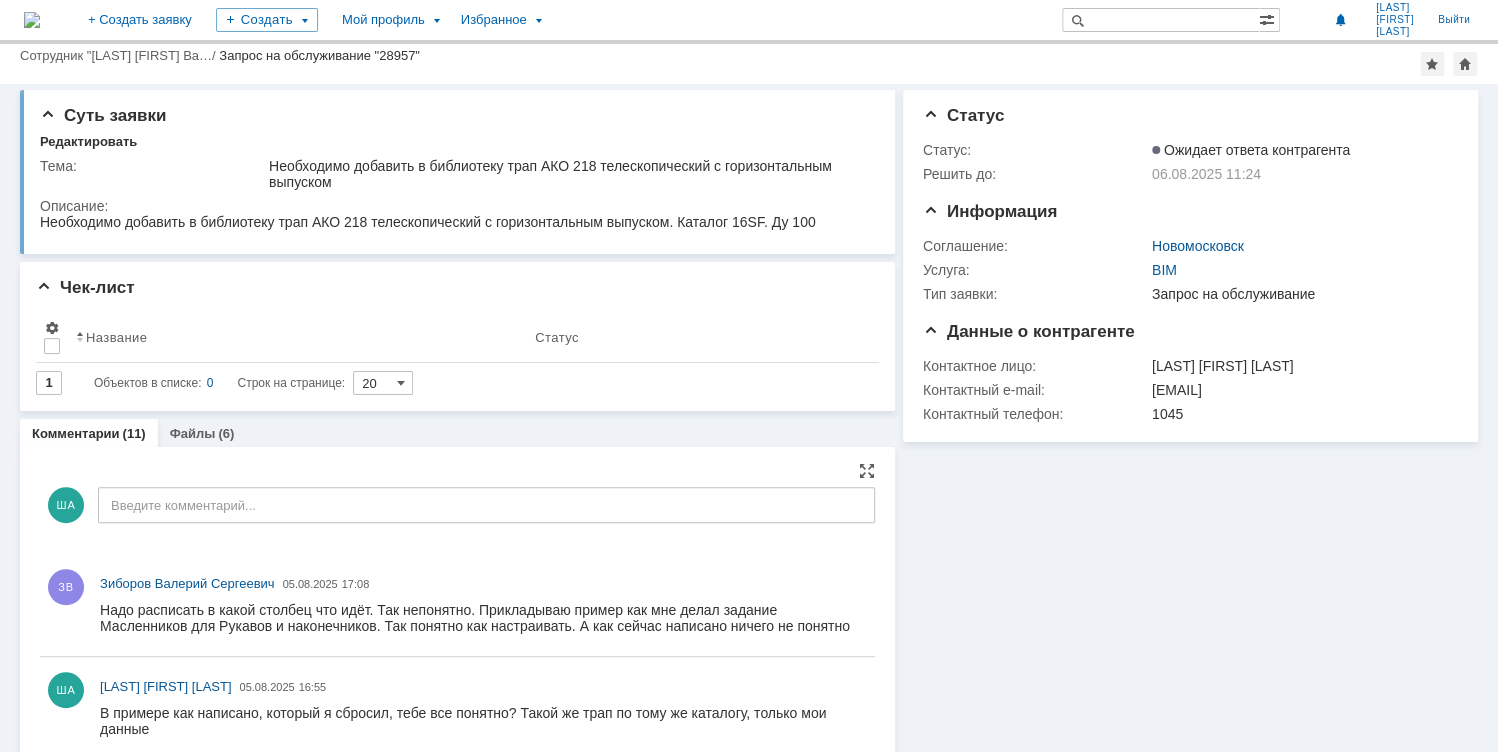 scroll, scrollTop: 0, scrollLeft: 0, axis: both 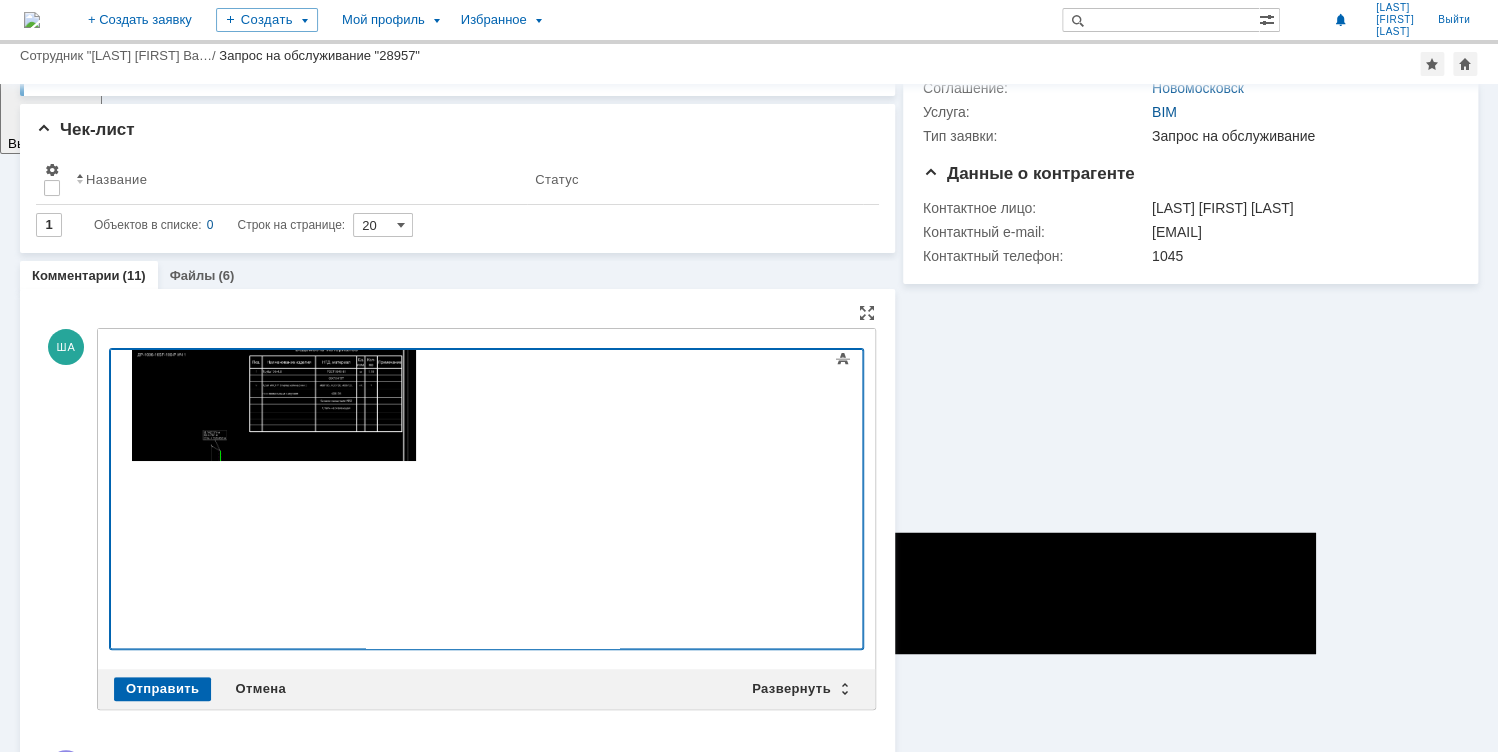 click at bounding box center [486, 499] 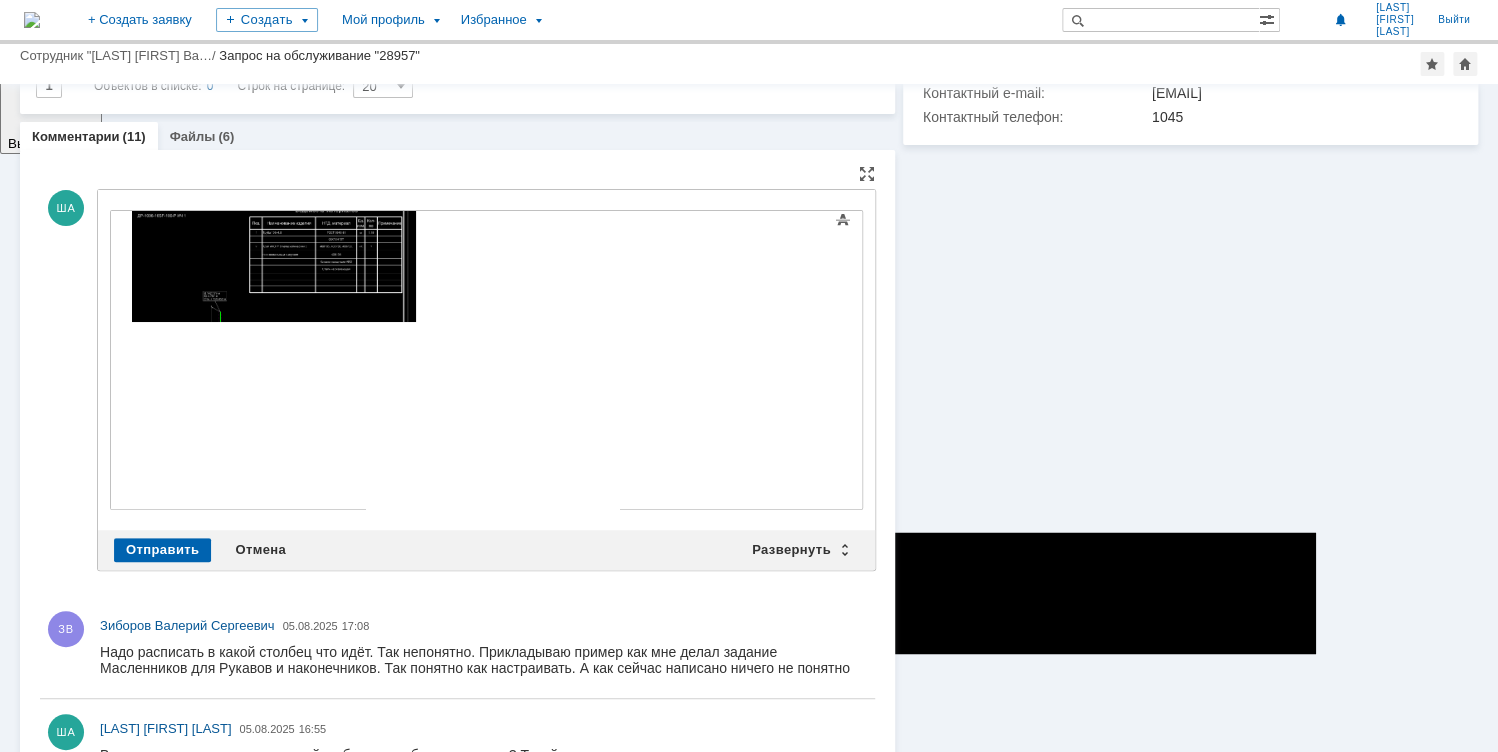 scroll, scrollTop: 240, scrollLeft: 0, axis: vertical 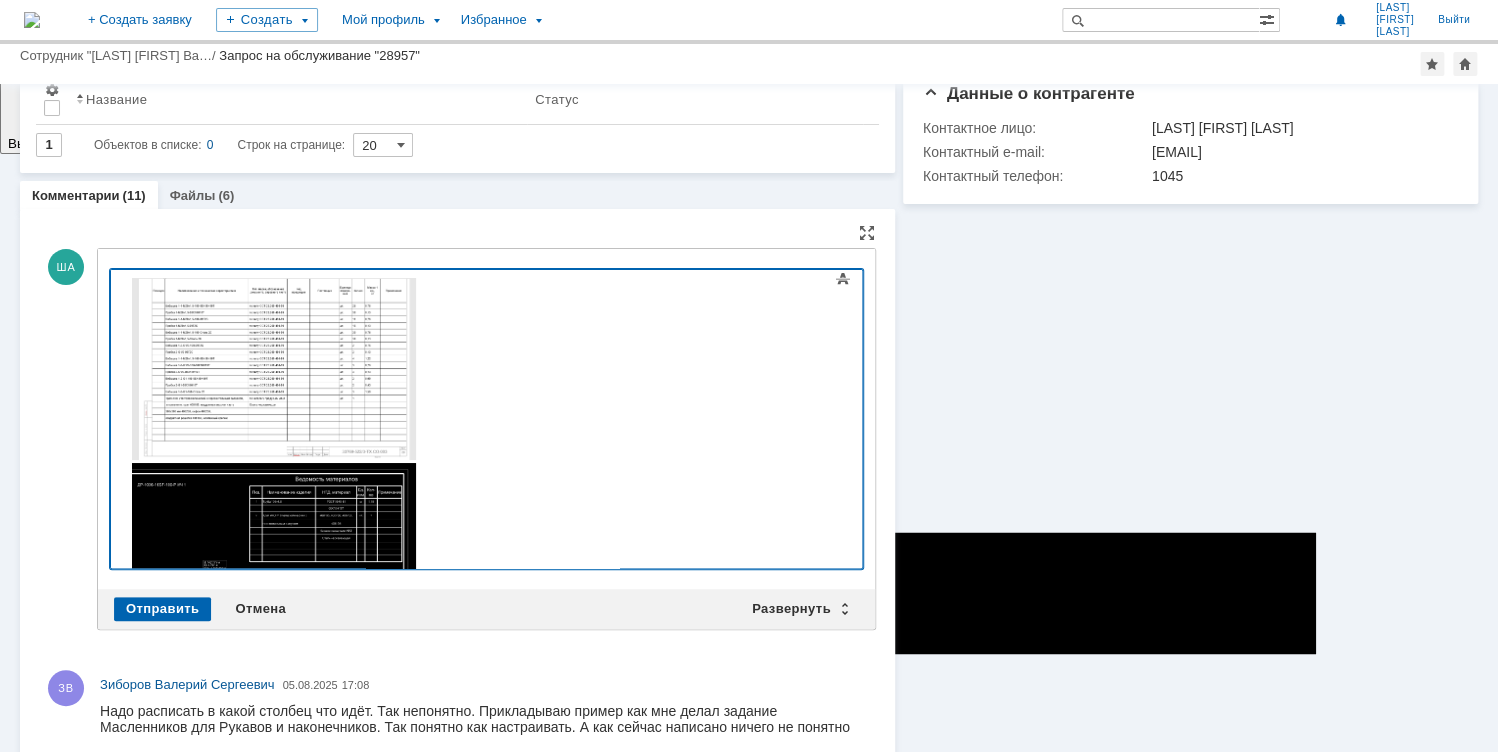 click at bounding box center [486, 419] 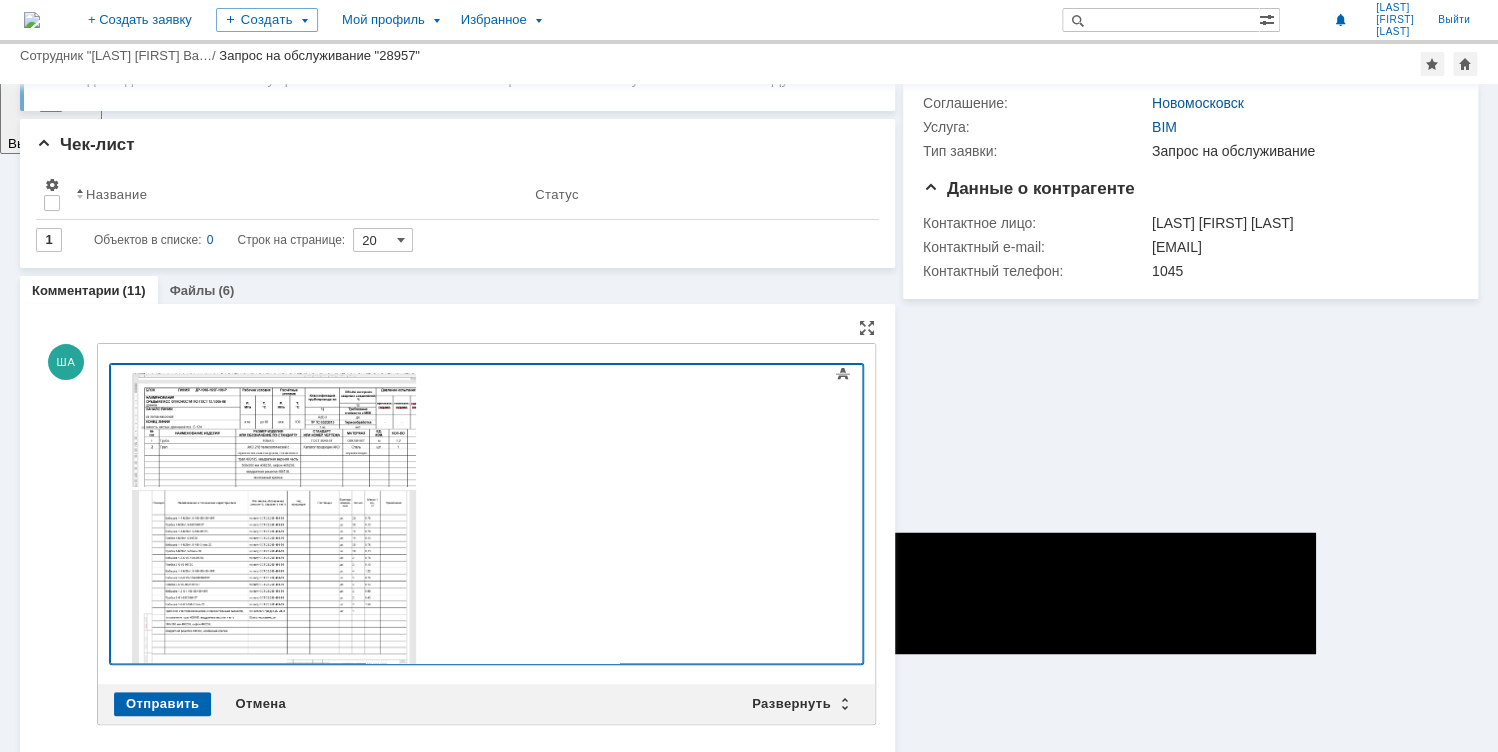 scroll, scrollTop: 240, scrollLeft: 0, axis: vertical 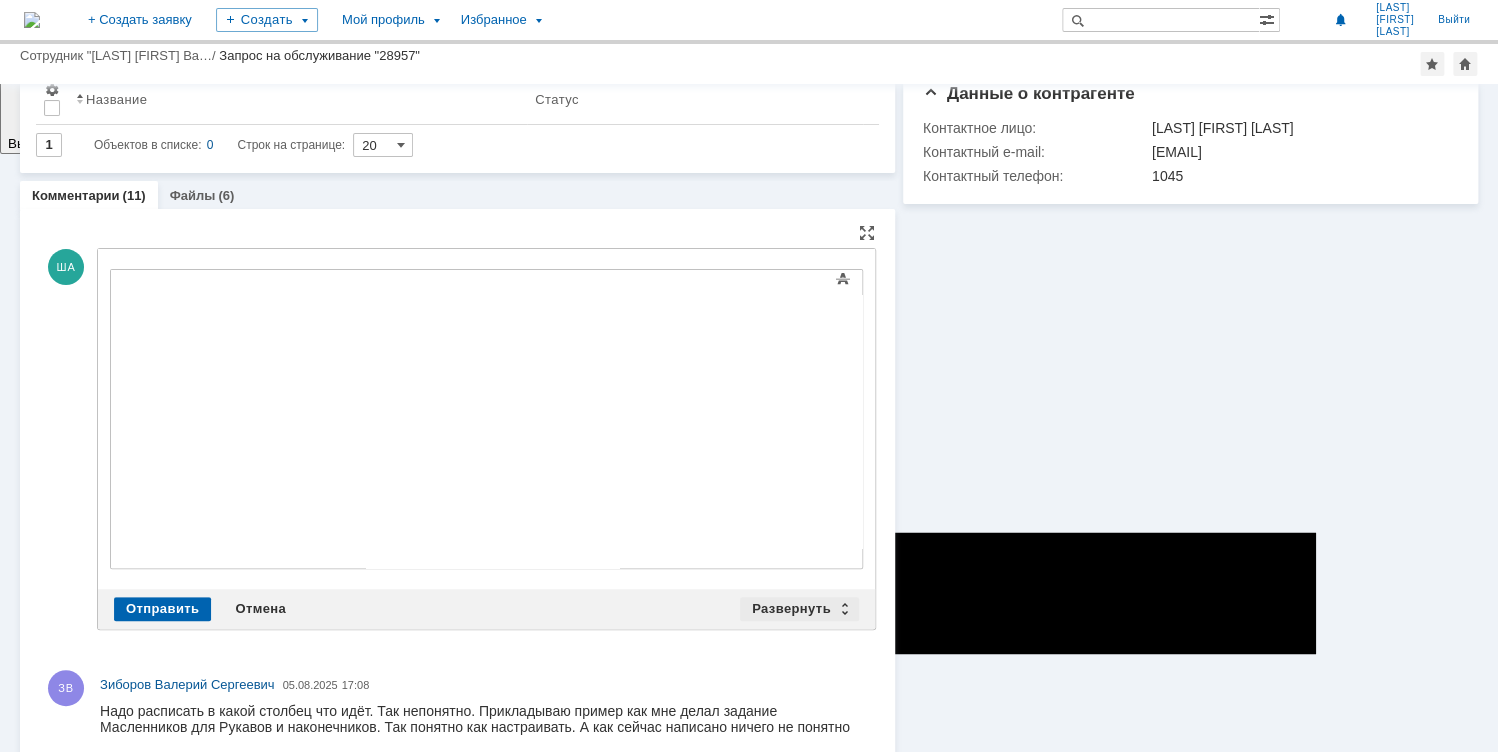 click on "Развернуть" at bounding box center (799, 609) 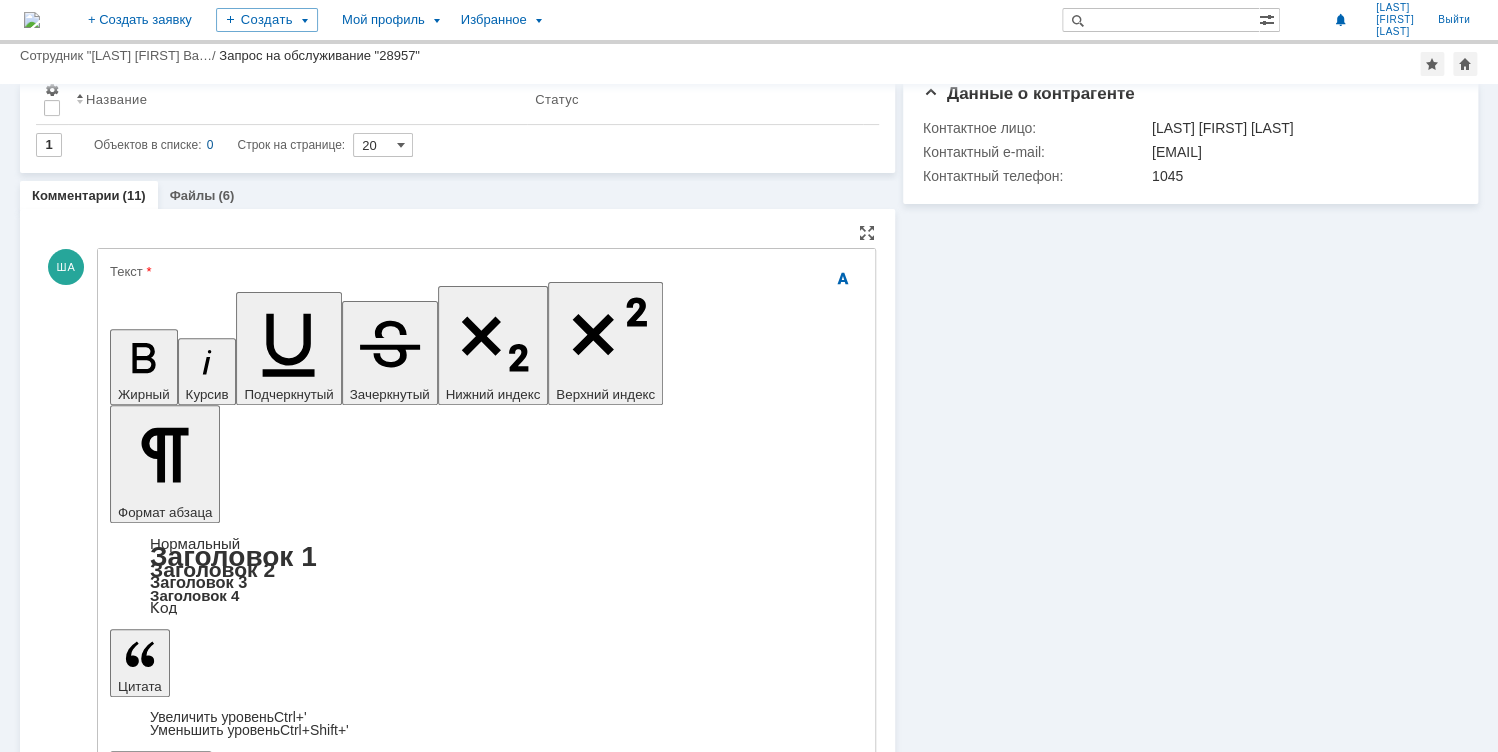 scroll, scrollTop: 0, scrollLeft: 0, axis: both 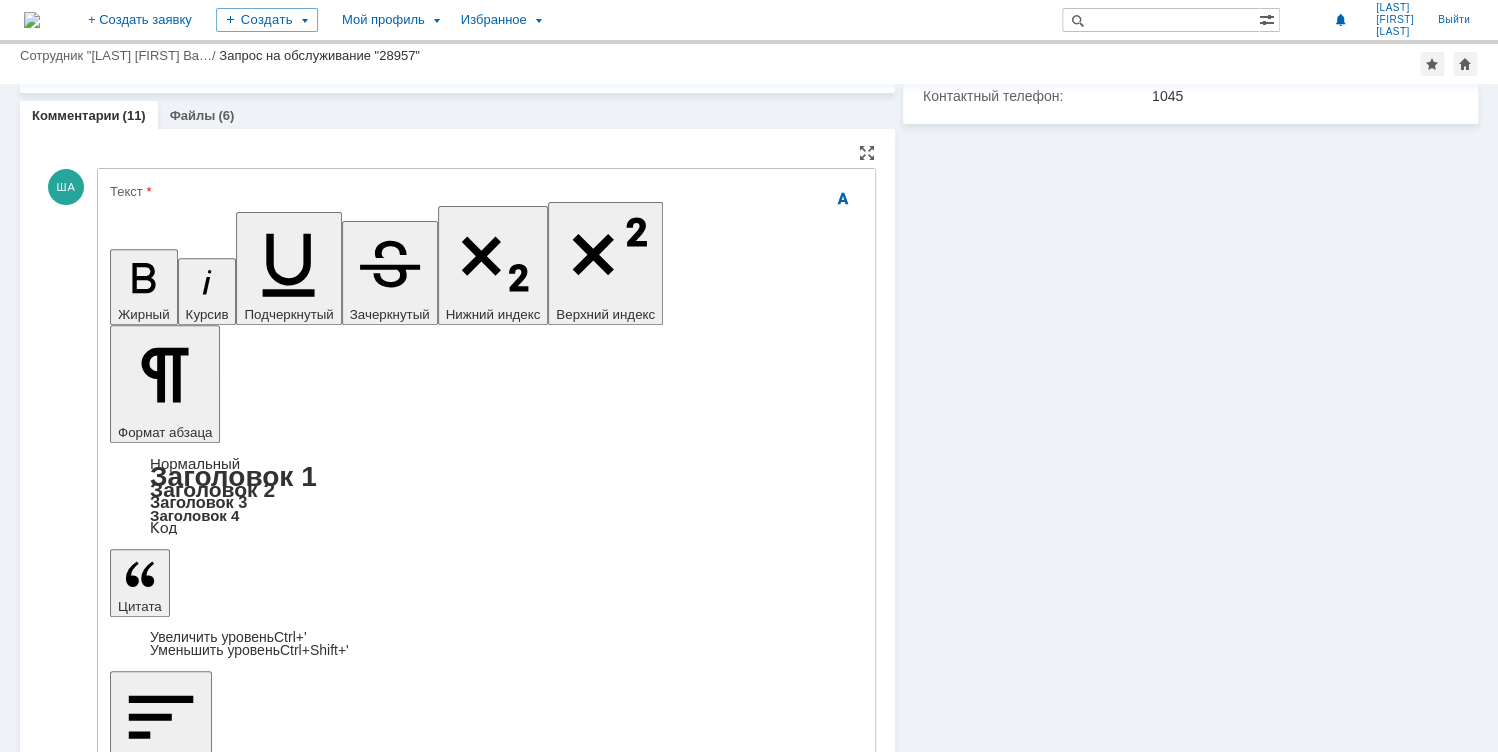 click at bounding box center [273, 5051] 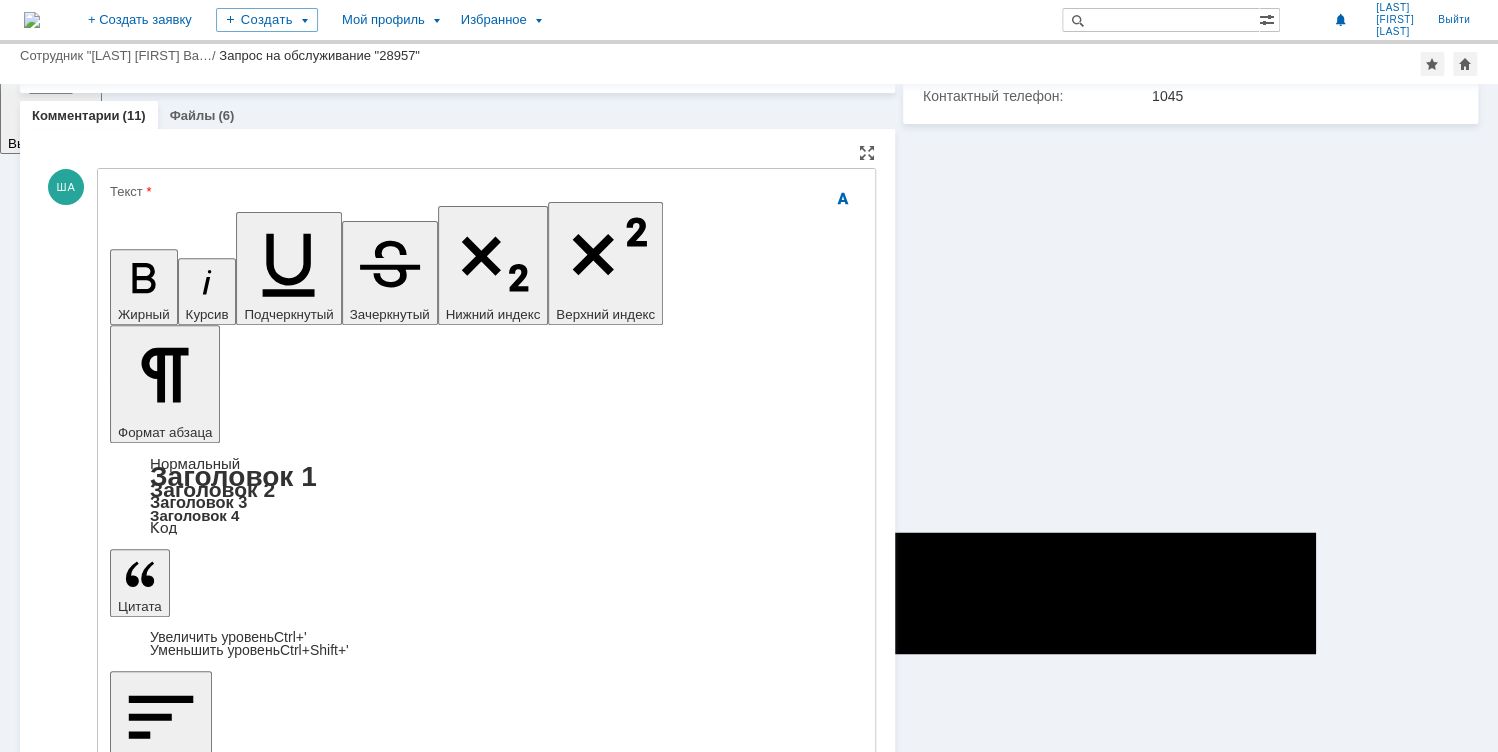 click at bounding box center [486, 5184] 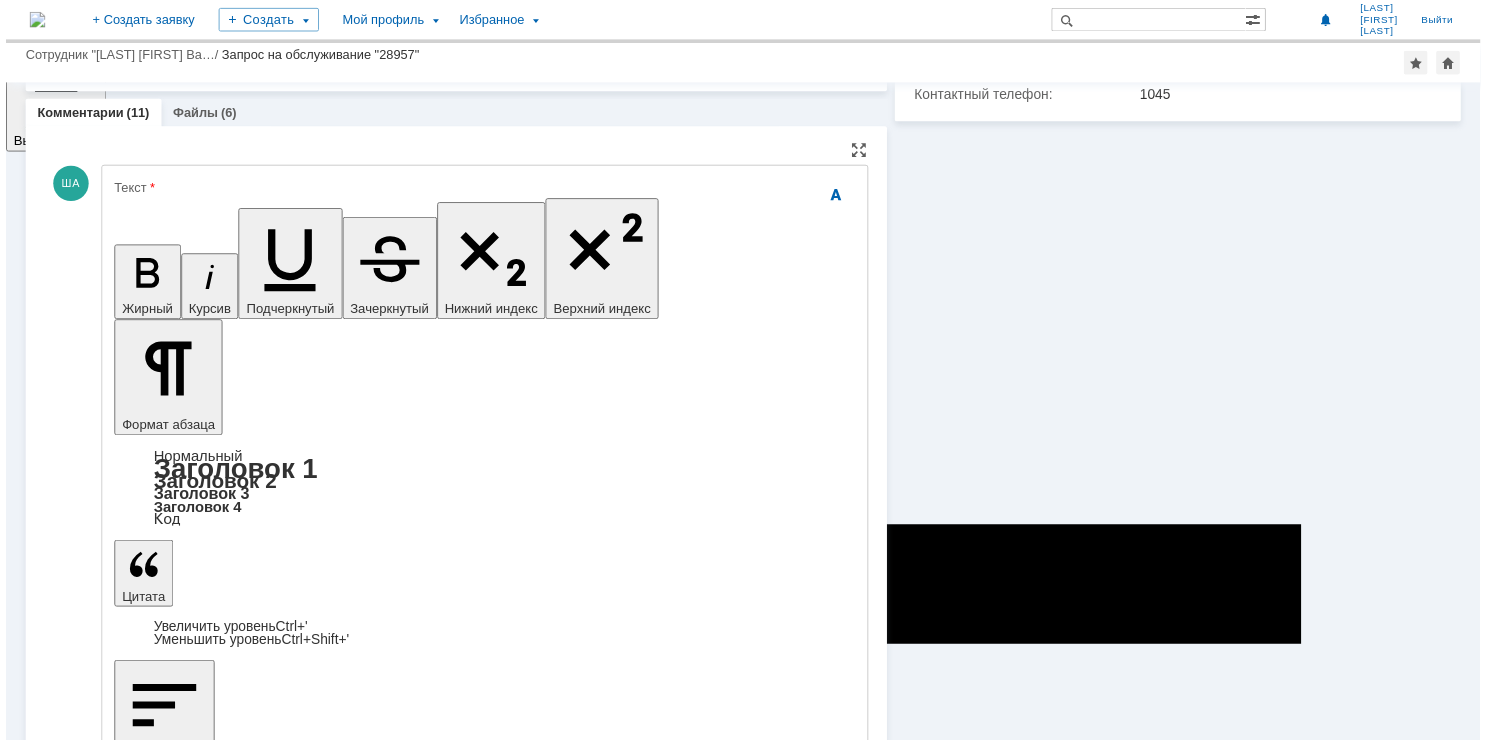 scroll, scrollTop: 0, scrollLeft: 0, axis: both 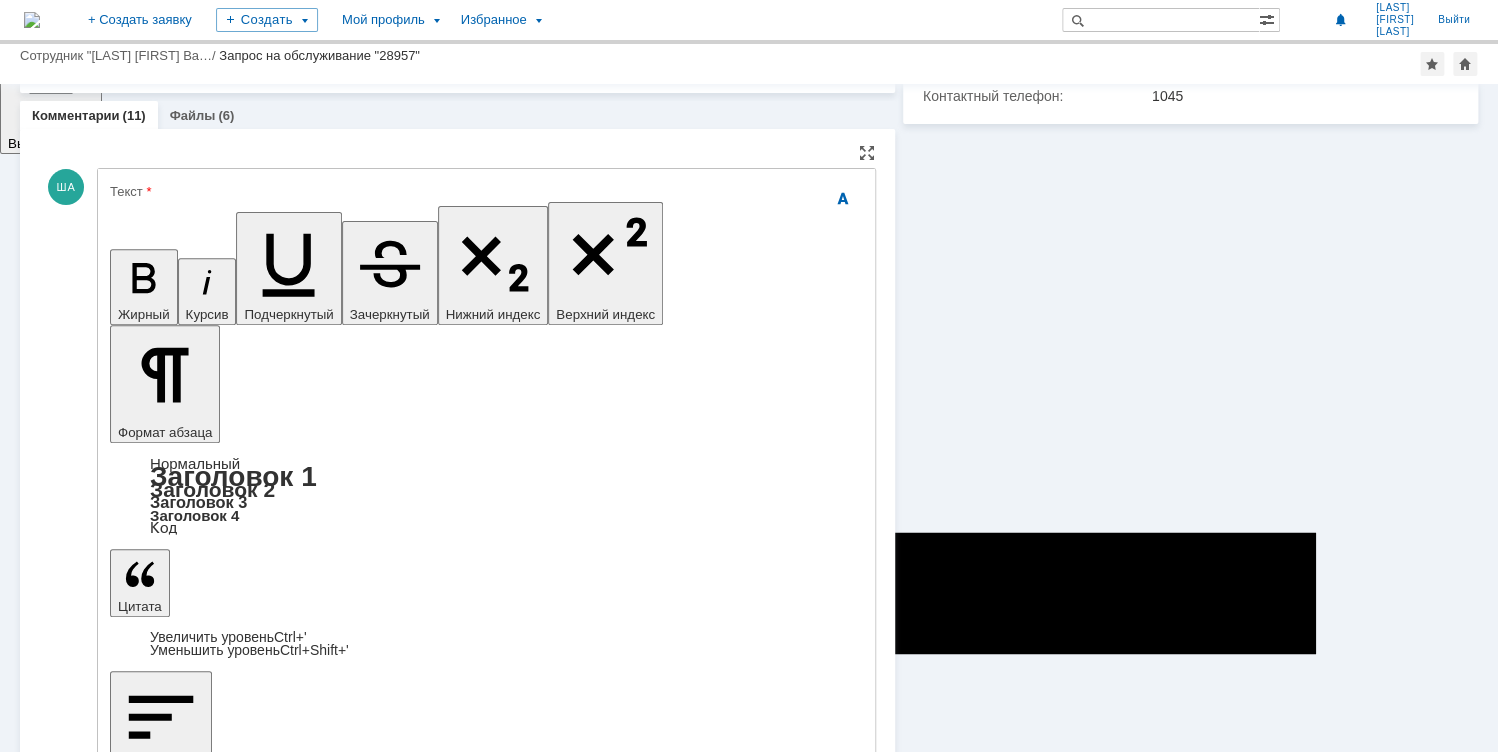 click on "Ведомость трубопроводов Заказная спецификация Ведомость материалов изометрического чертежа" at bounding box center [273, 5315] 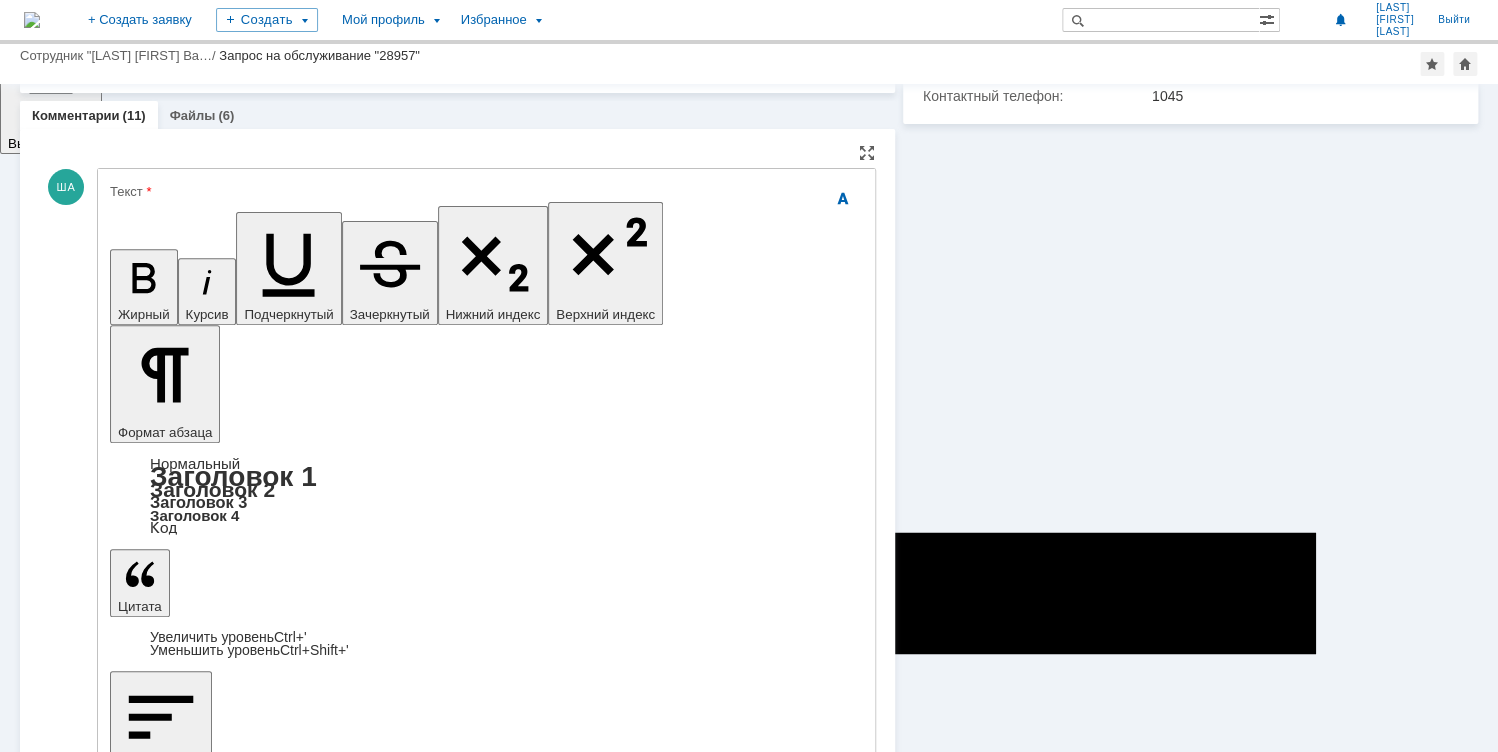 click at bounding box center [273, 5051] 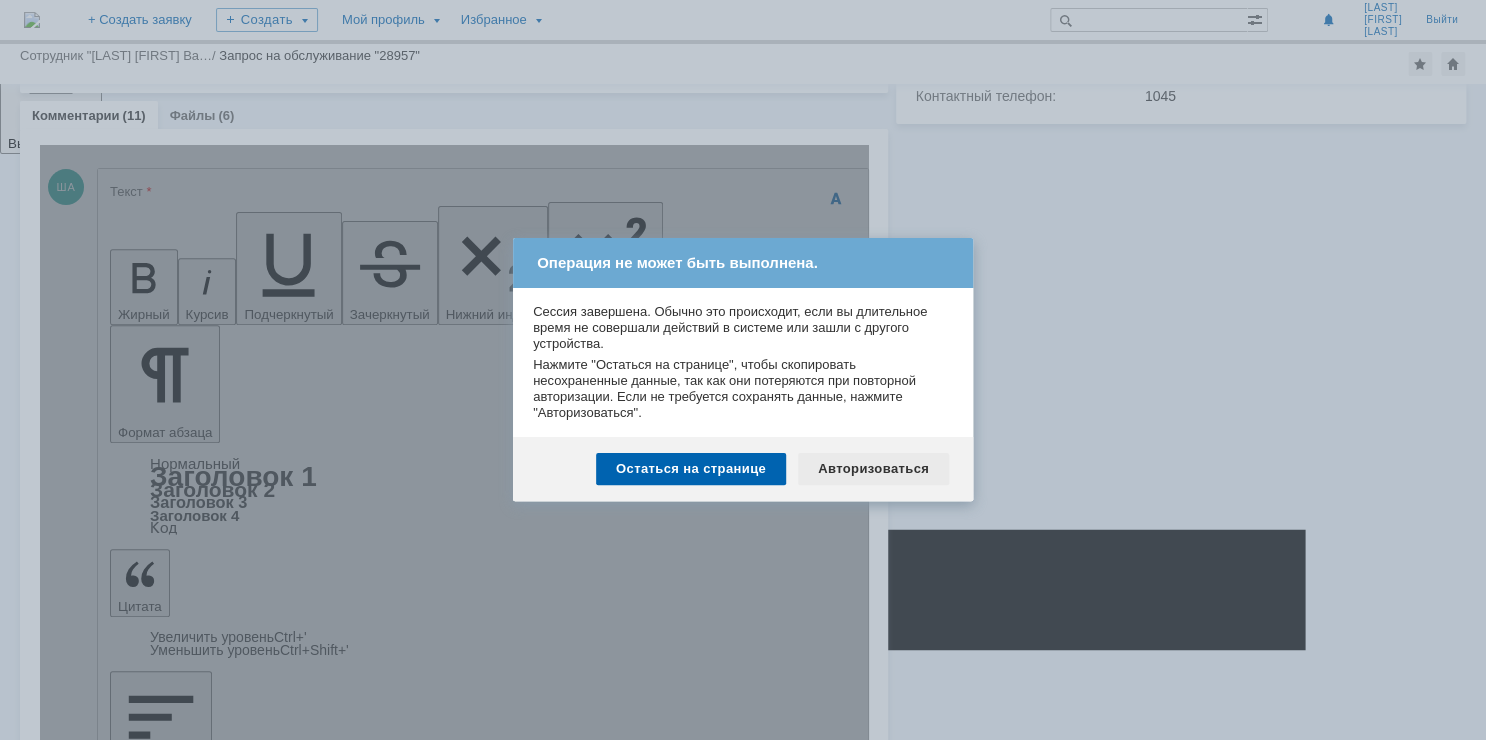 click on "Авторизоваться" at bounding box center (873, 469) 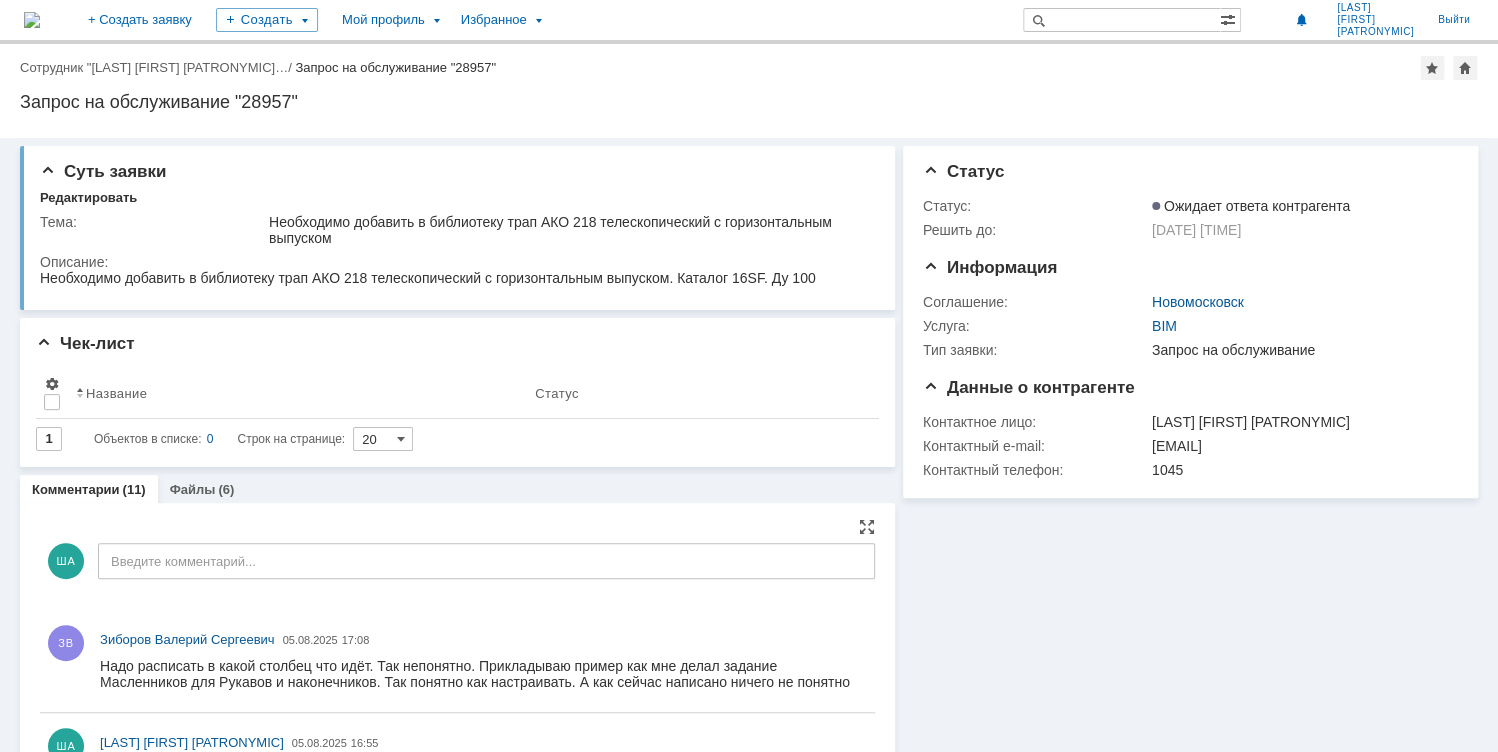 scroll, scrollTop: 0, scrollLeft: 0, axis: both 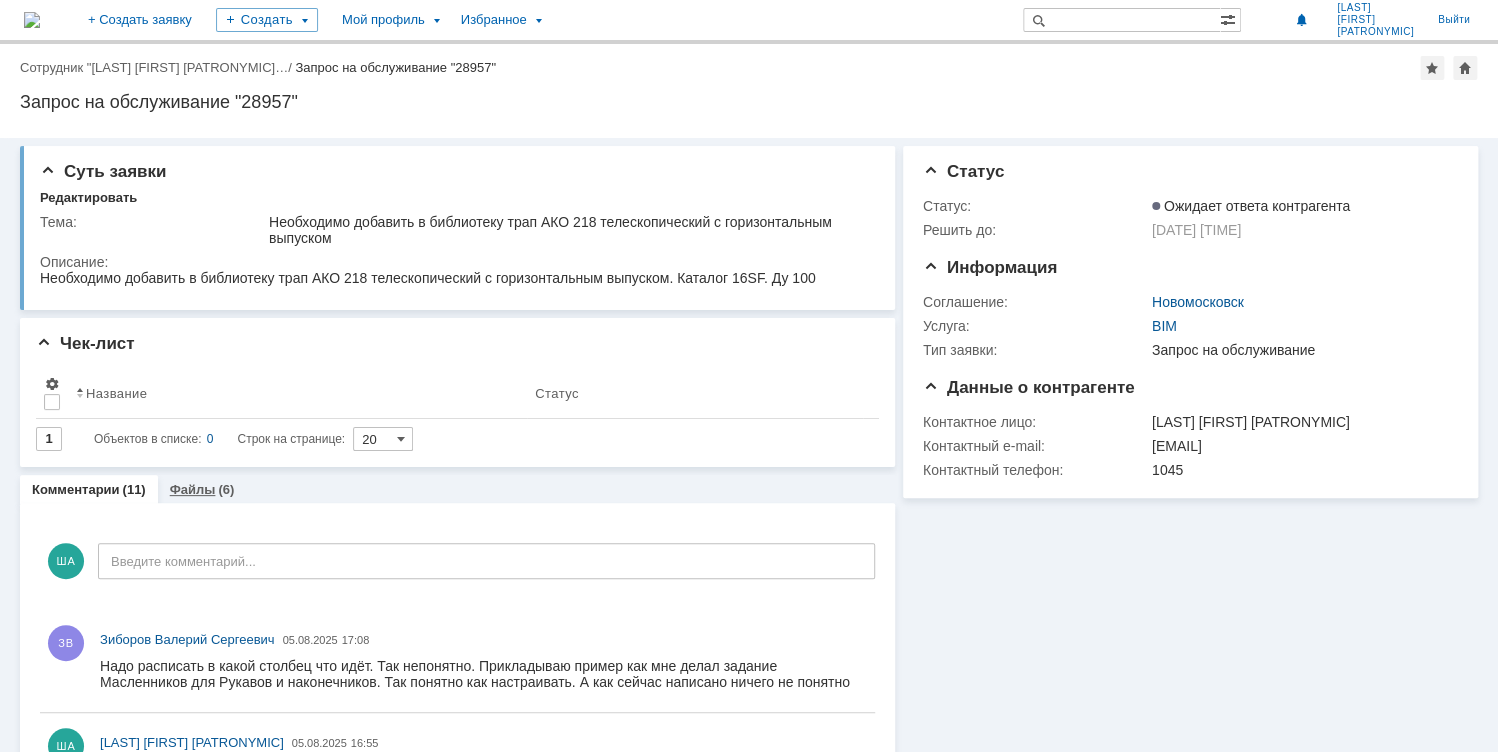 click on "Файлы" at bounding box center [193, 489] 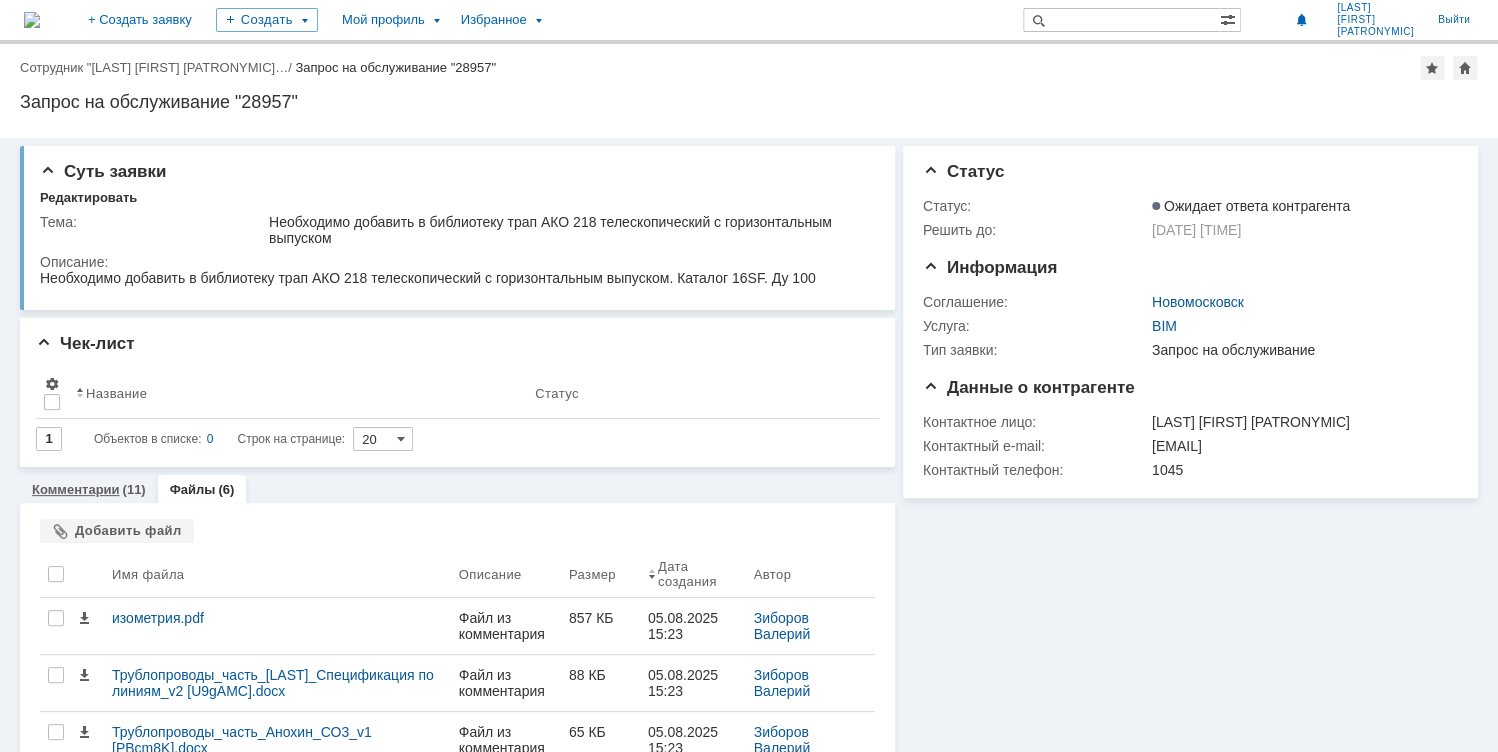 click on "Комментарии" at bounding box center (76, 489) 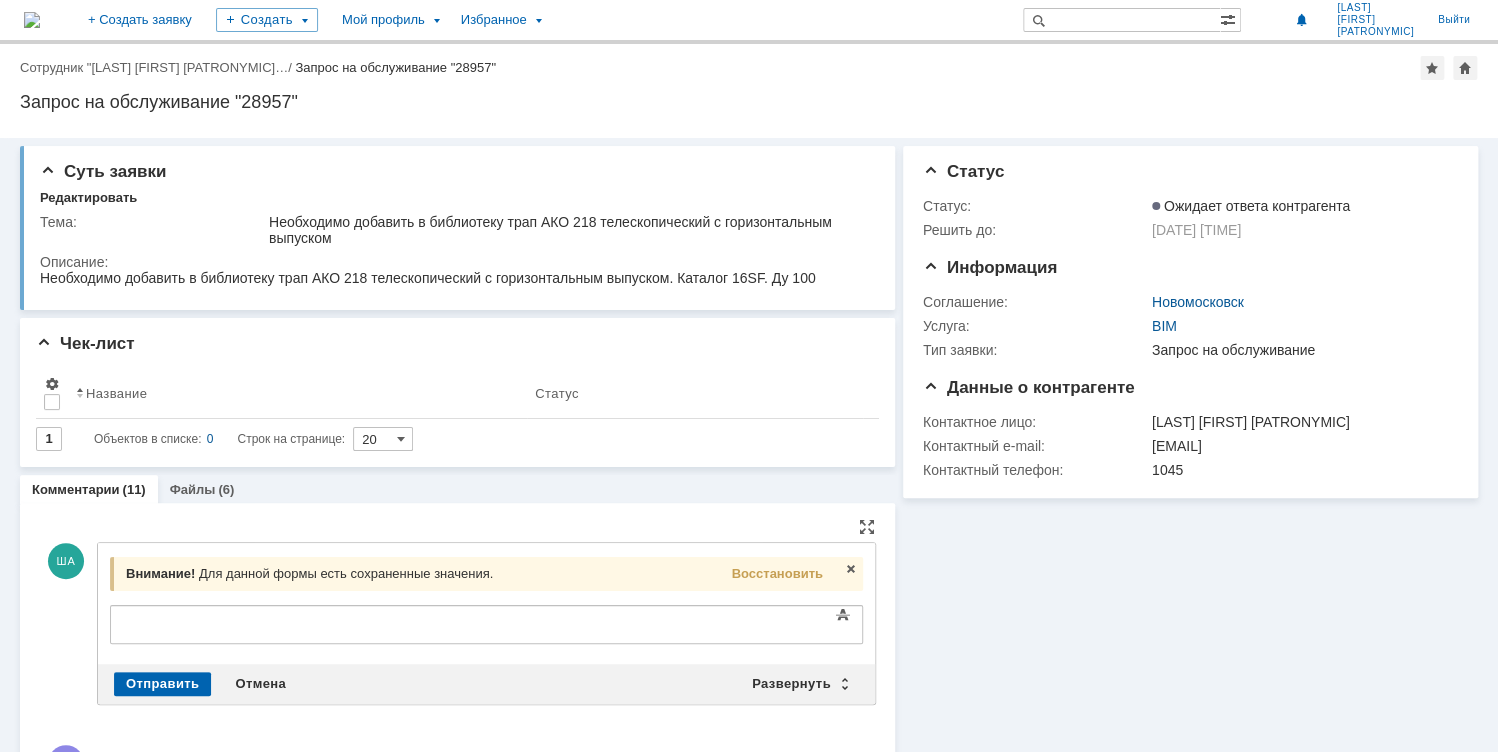 scroll, scrollTop: 0, scrollLeft: 0, axis: both 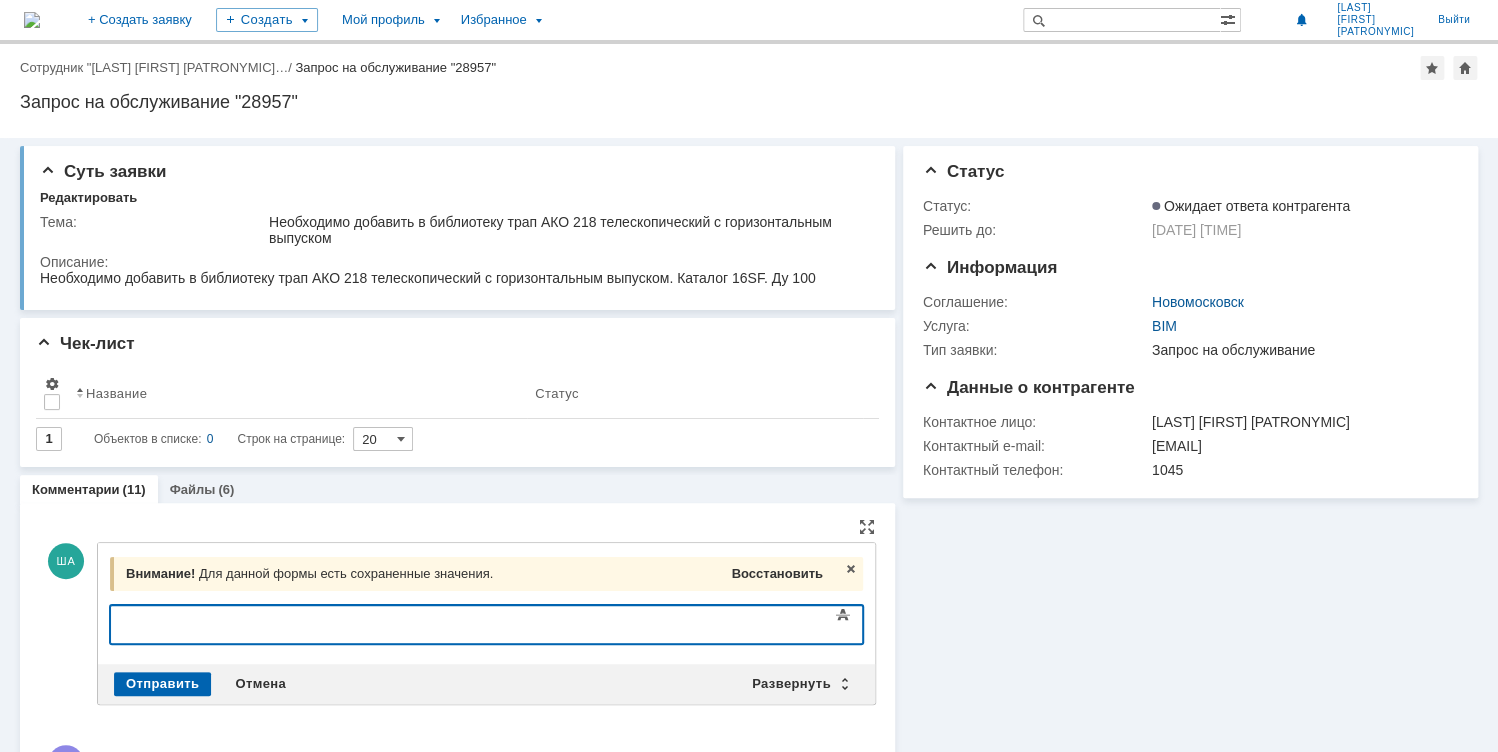 click on "Восстановить" at bounding box center (776, 573) 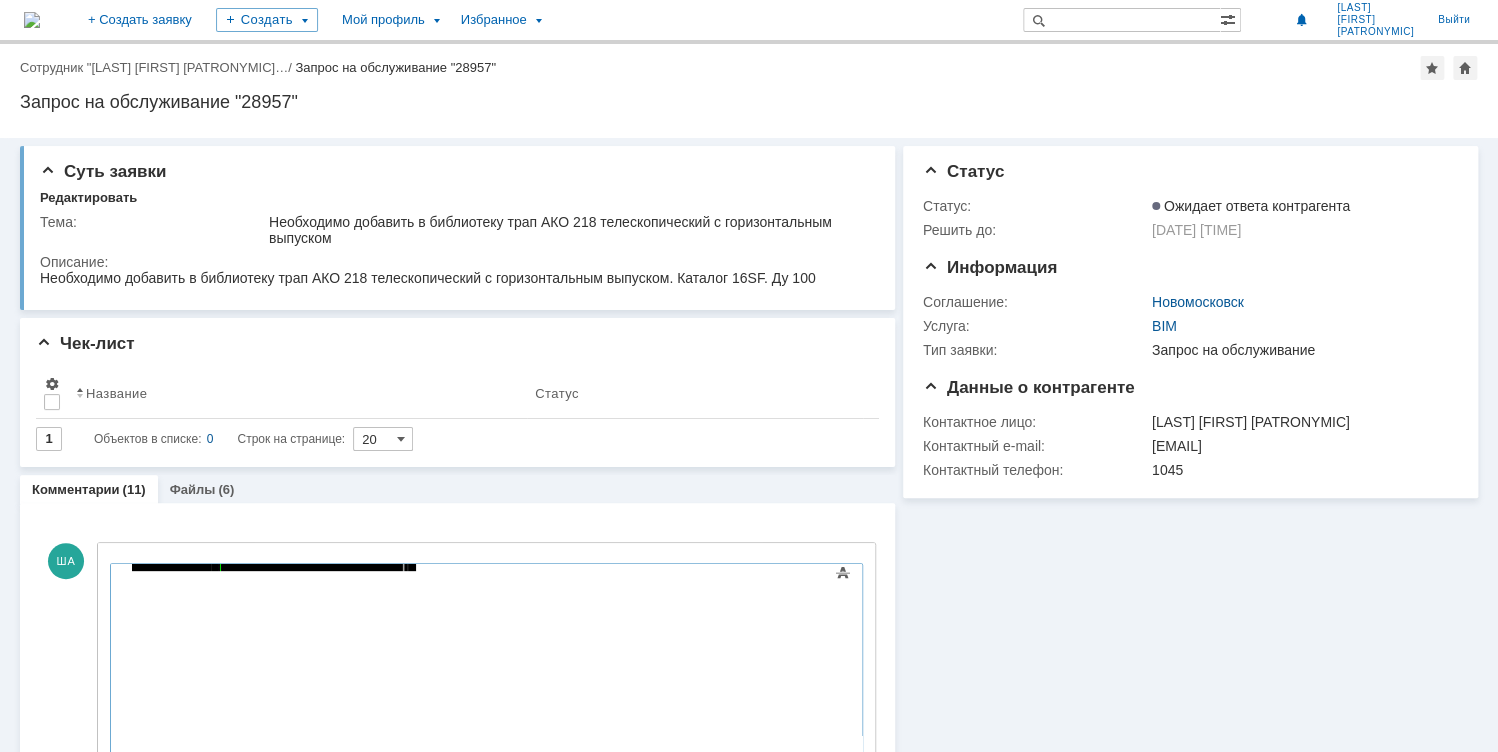 scroll, scrollTop: 640, scrollLeft: 0, axis: vertical 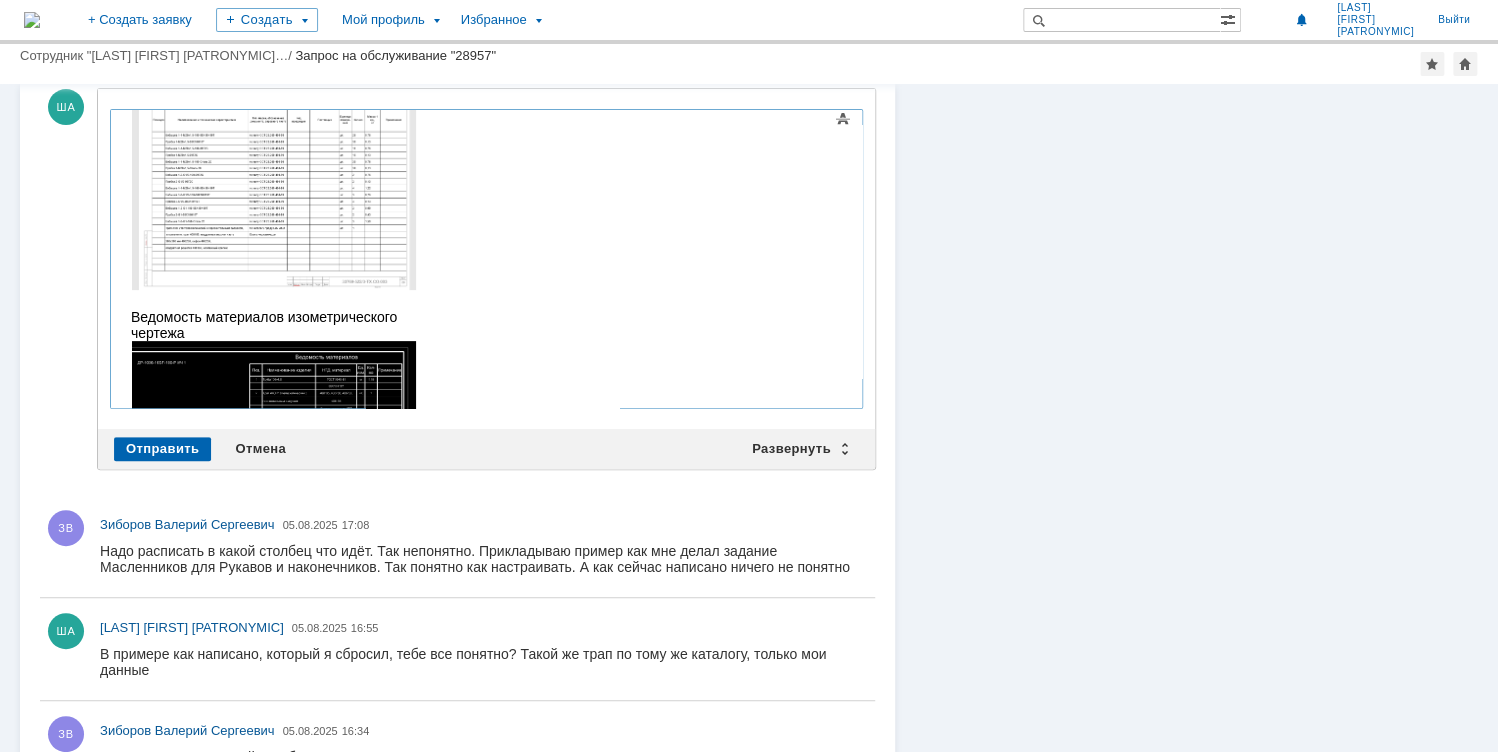 drag, startPoint x: 255, startPoint y: 319, endPoint x: 772, endPoint y: 268, distance: 519.5094 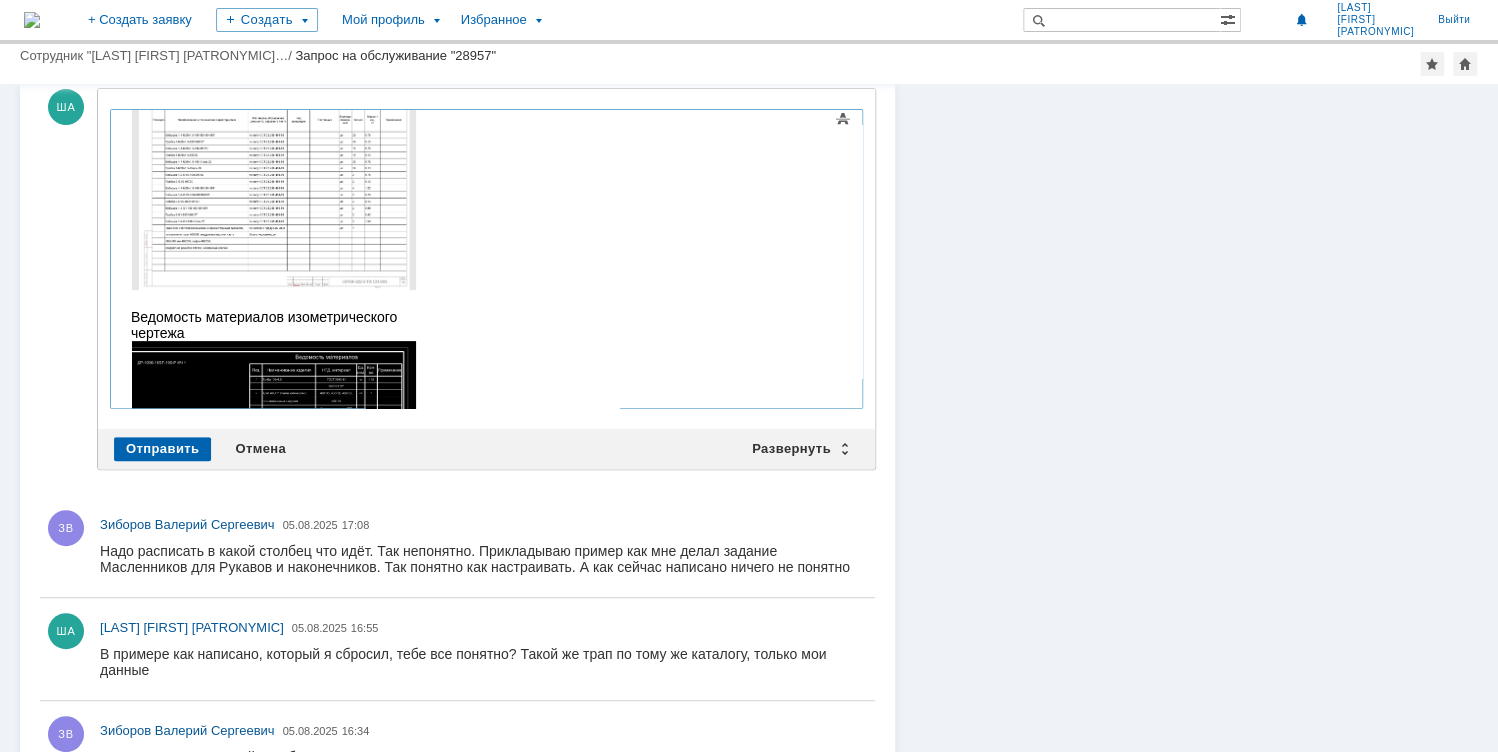 scroll, scrollTop: 0, scrollLeft: 0, axis: both 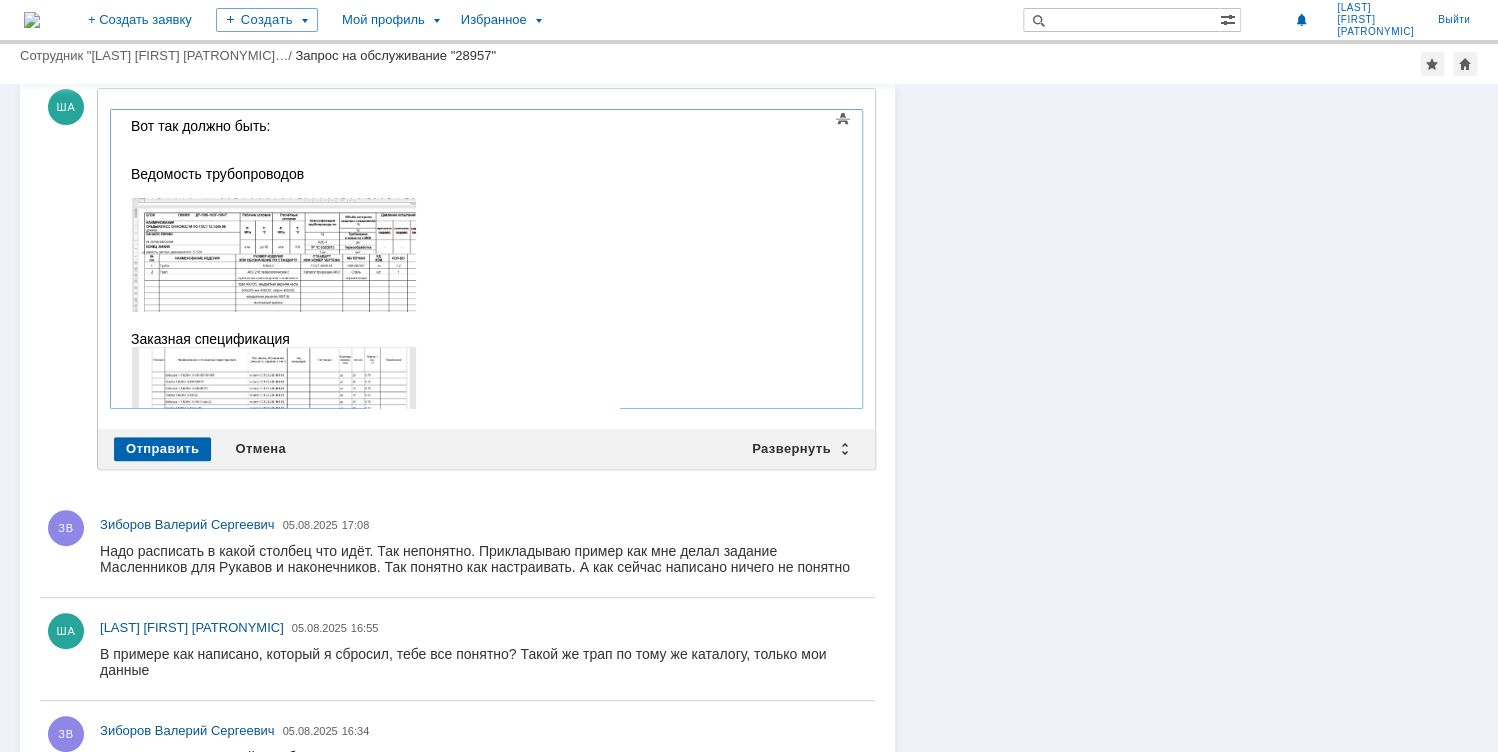 click on "Вот так должно быть:" at bounding box center [273, 126] 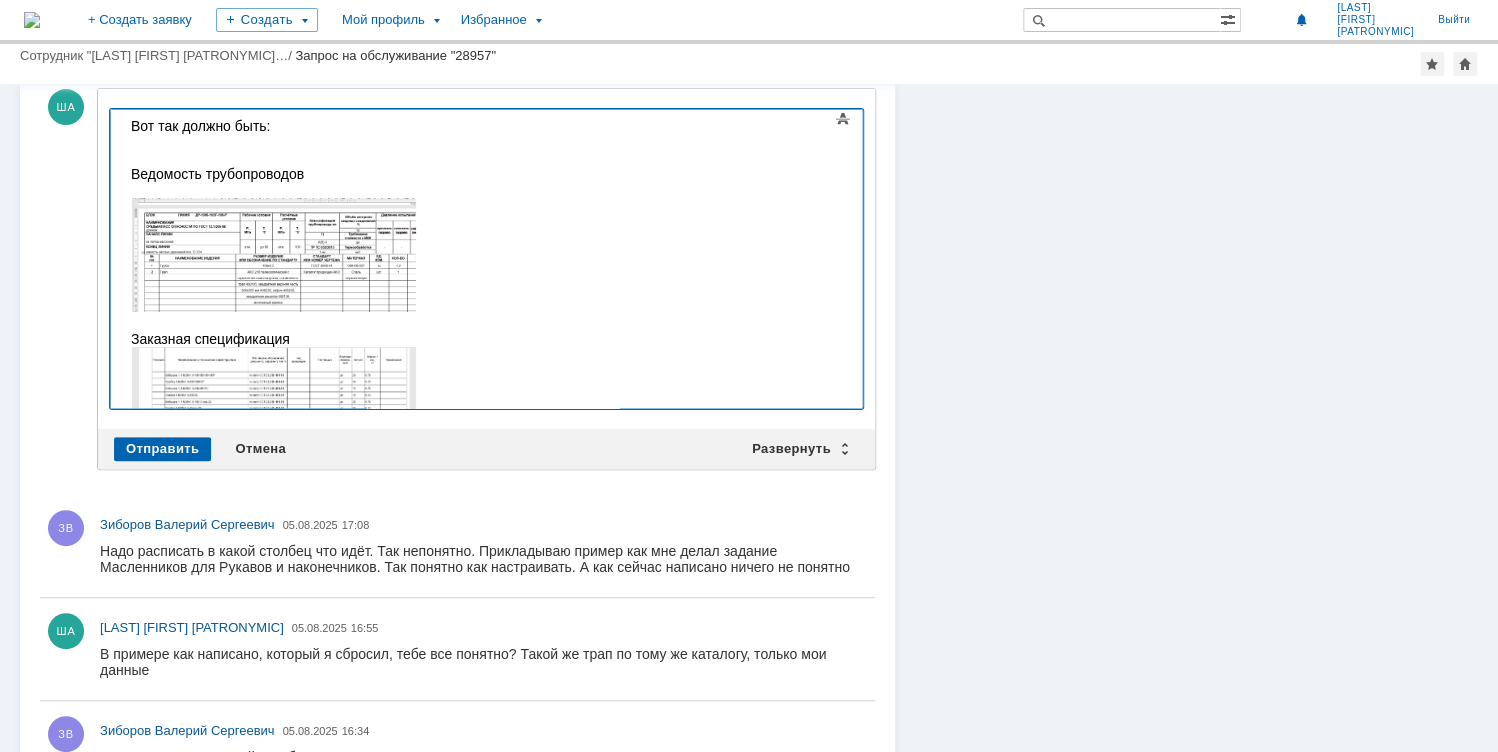 type 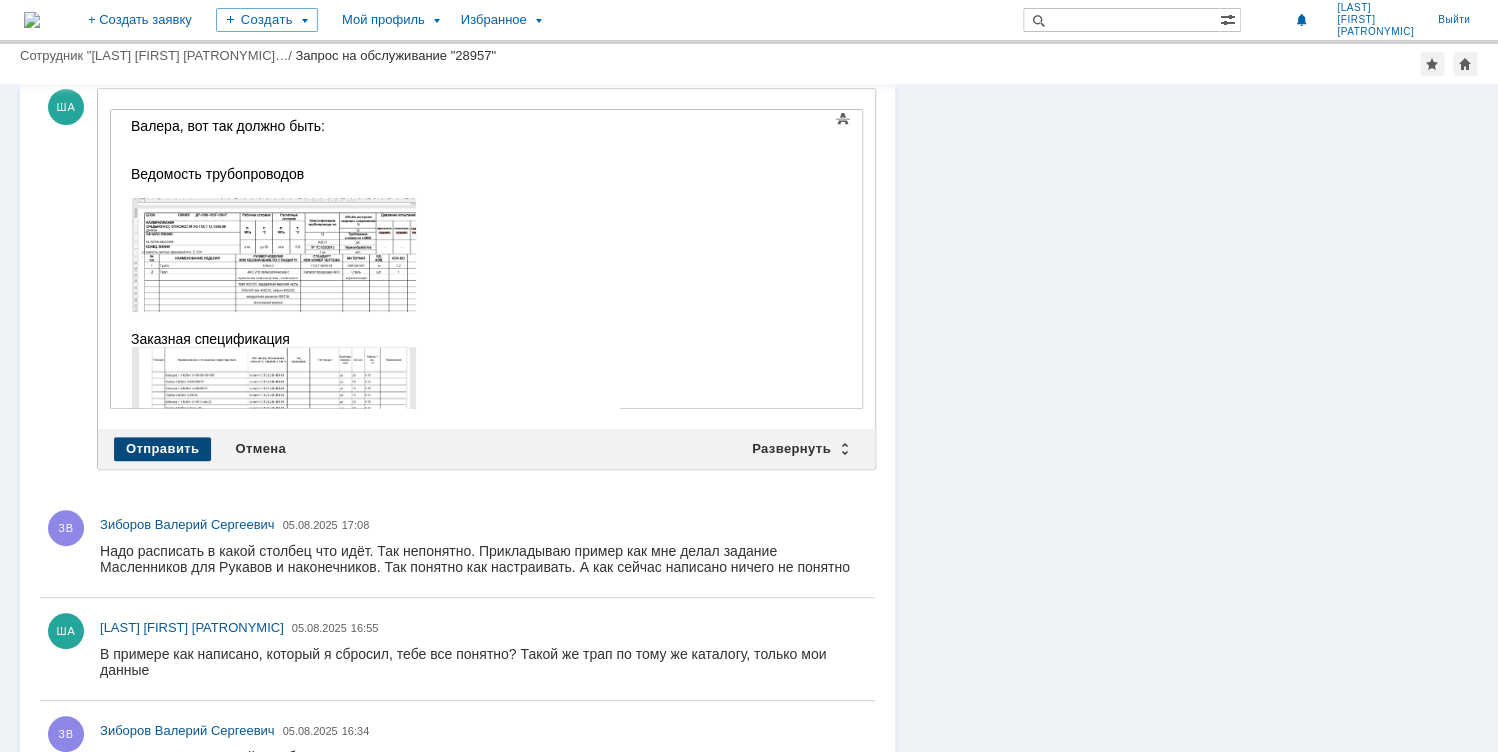 click on "Отправить" at bounding box center (162, 449) 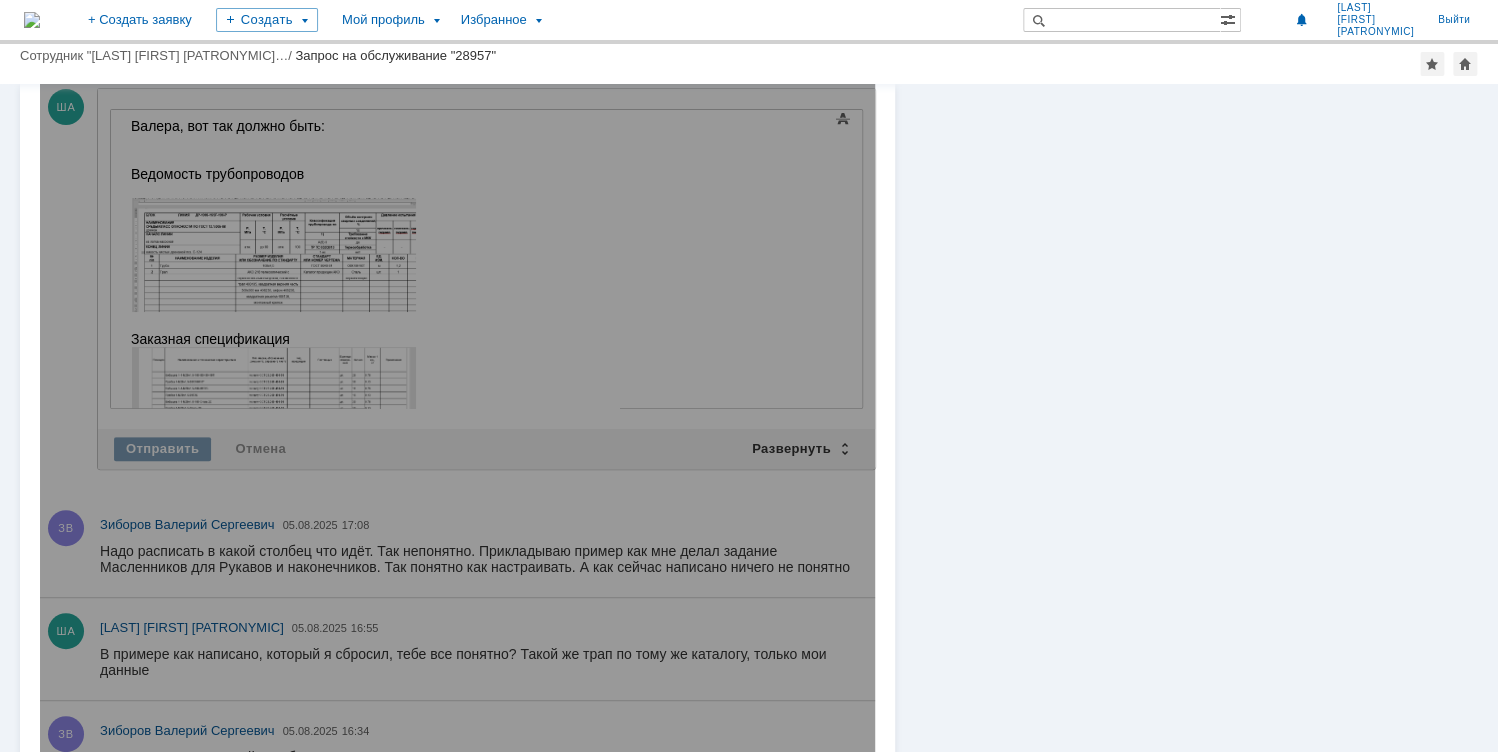 scroll, scrollTop: 0, scrollLeft: 0, axis: both 